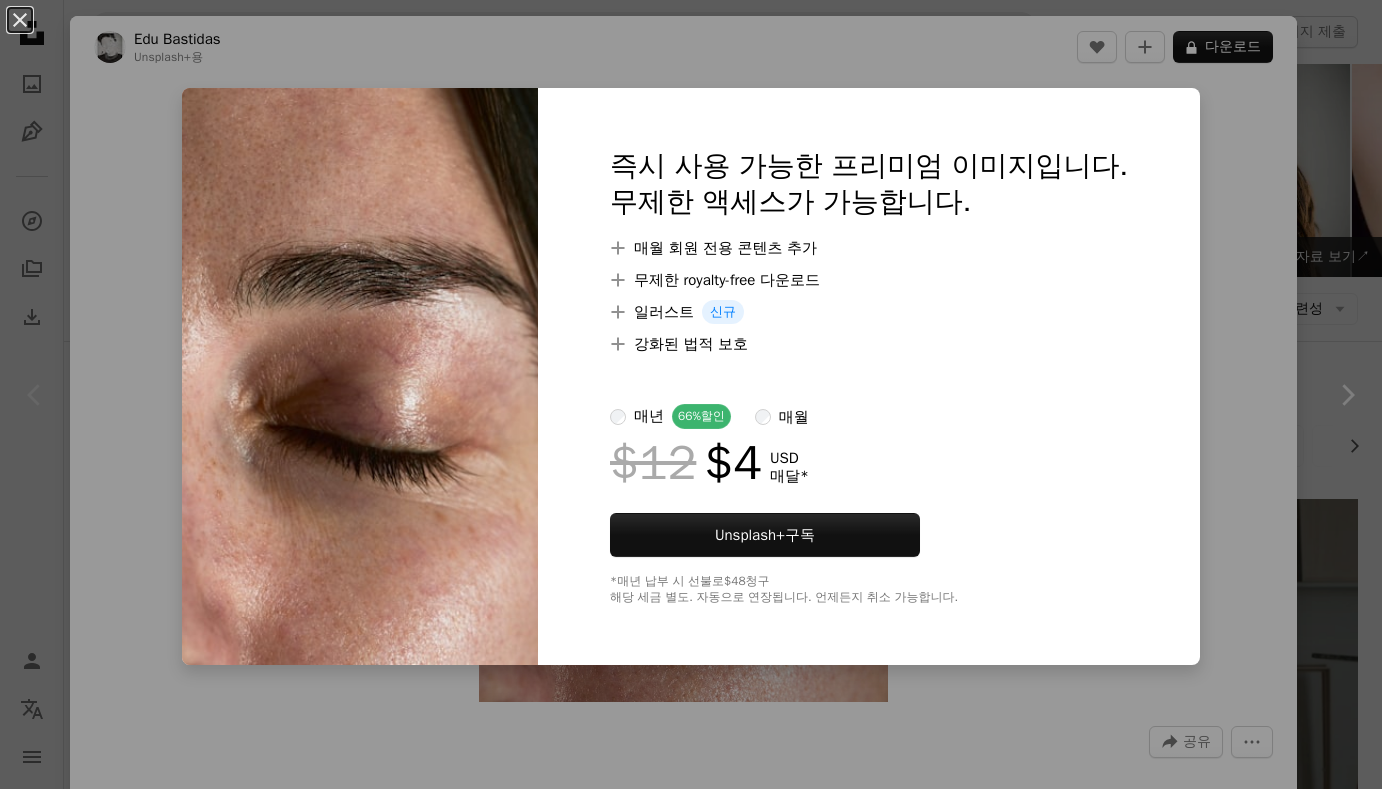 scroll, scrollTop: 0, scrollLeft: 0, axis: both 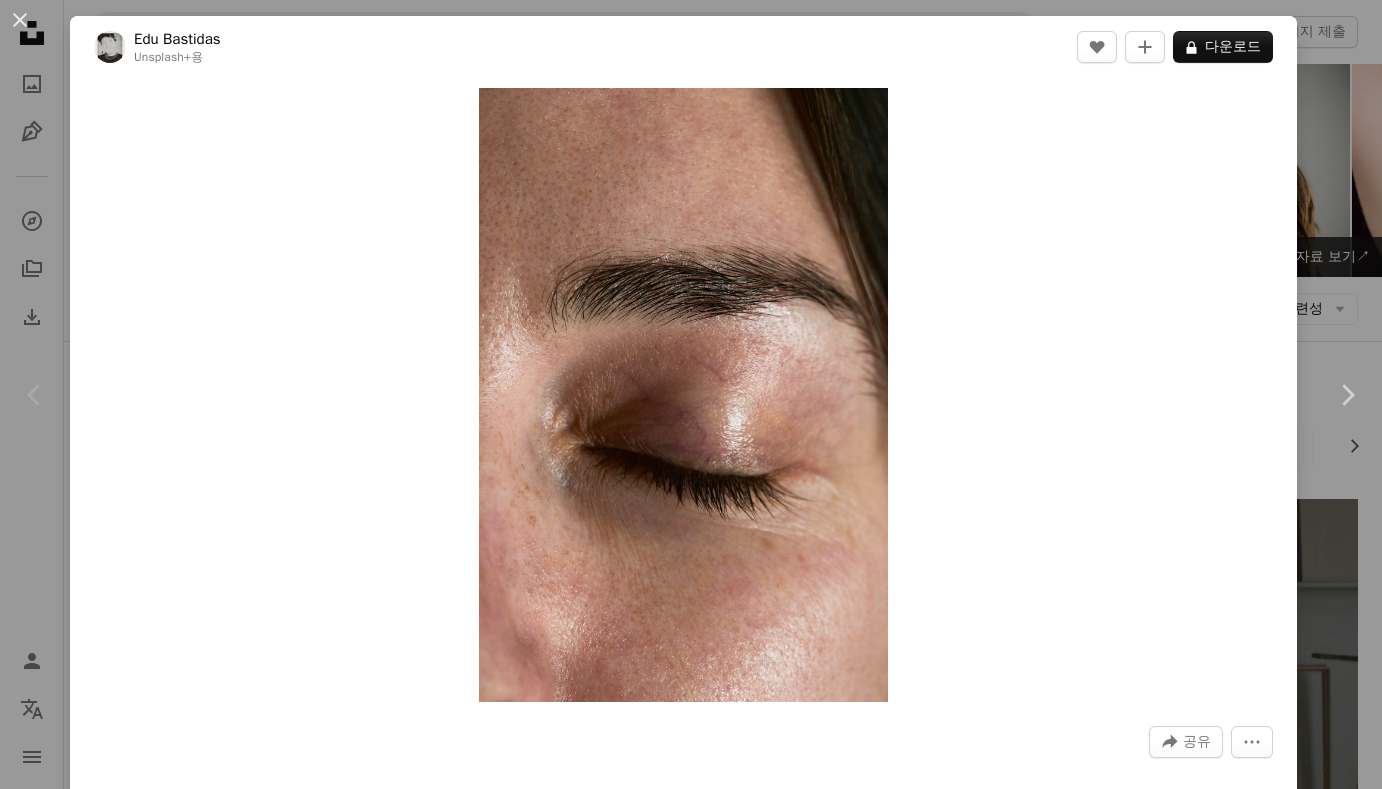 click on "An X shape Chevron left Chevron right [PERSON] Unsplash+ 용 A heart A plus sign A lock 다운로드 Zoom in A forward-right arrow 공유 More Actions Calendar outlined [DATE] 에 게시됨 Camera Canon, EOS R6m2 Safety Unsplash+ 라이선스 에 따른 라이선스 부여 피부 눈 몸 인간의 얼굴 인체 피부결 눈썹 인간의 피부 닫힌 눈 피부 디테일 HD 배경화면 이 시리즈의 다른 콘텐츠 Chevron right Plus sign for Unsplash+ Plus sign for Unsplash+ Plus sign for Unsplash+ Plus sign for Unsplash+ Plus sign for Unsplash+ Plus sign for Unsplash+ Plus sign for Unsplash+ Plus sign for Unsplash+ Plus sign for Unsplash+ Plus sign for Unsplash+ 관련 이미지 Plus sign for Unsplash+ A heart A plus sign Curated Lifestyle Unsplash+ 용 A lock 다운로드 Plus sign for Unsplash+ A heart A plus sign [PERSON] Unsplash+ 용 A lock 다운로드 Plus sign for Unsplash+ A heart A plus sign [PERSON] Unsplash+ 용 A lock 다운로드 Plus sign for Unsplash+ A heart" at bounding box center [691, 394] 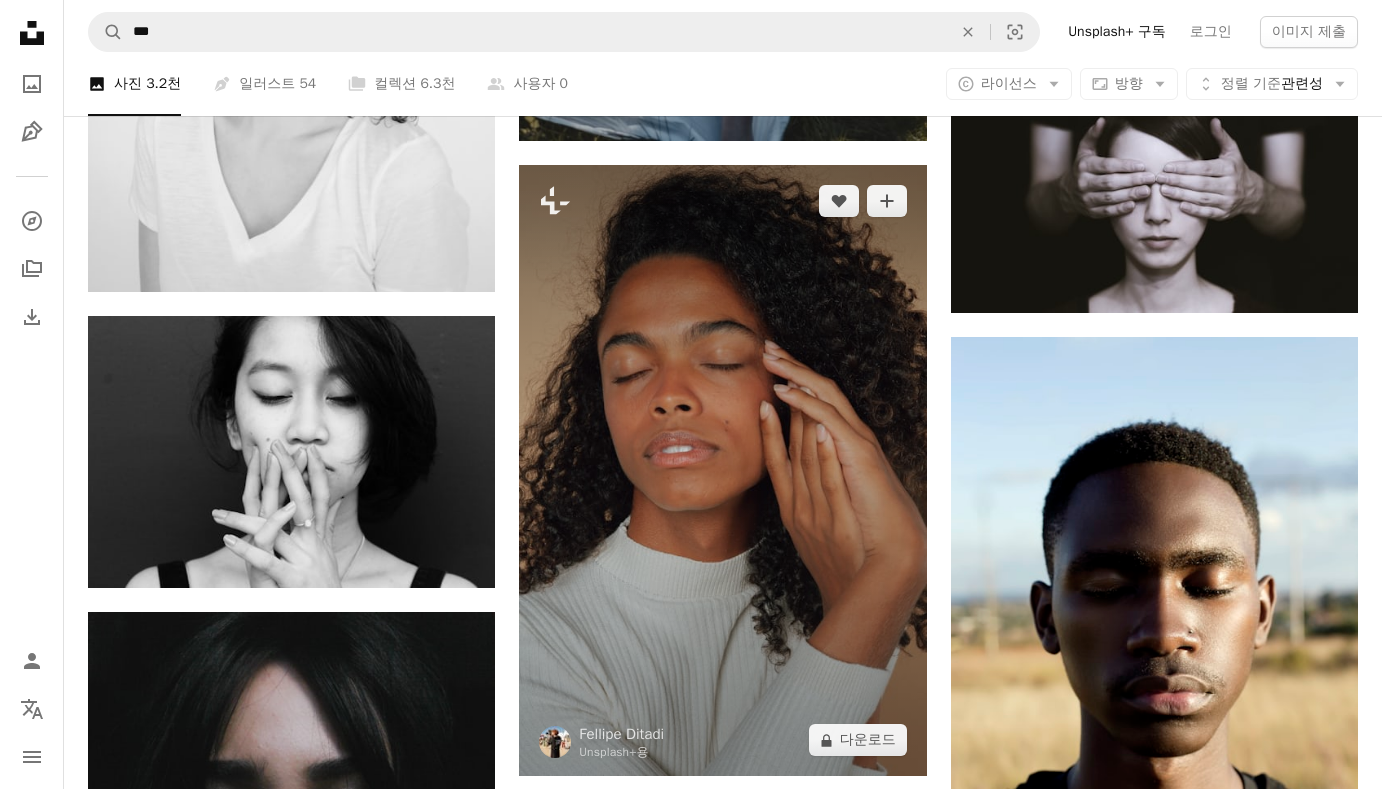 scroll, scrollTop: 1700, scrollLeft: 0, axis: vertical 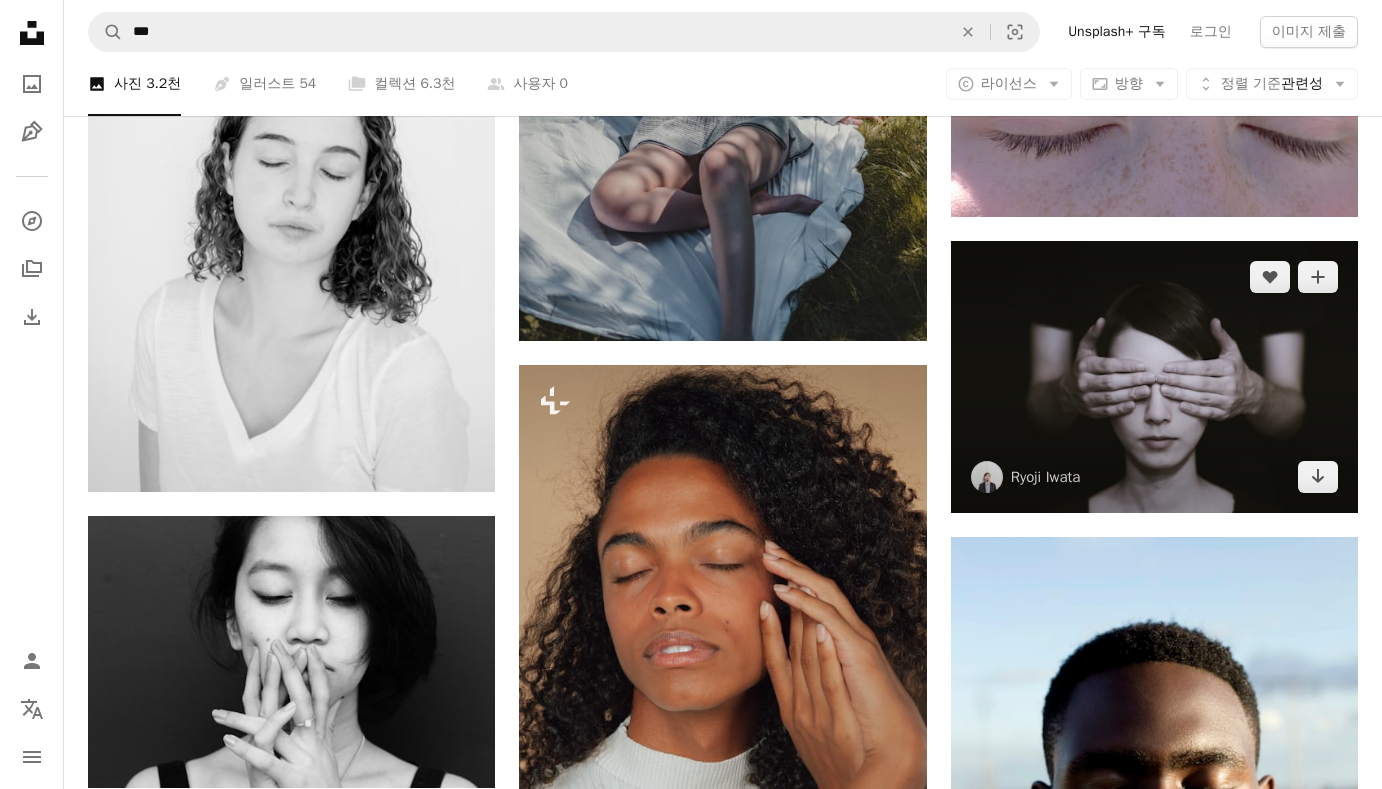 click at bounding box center (1154, 377) 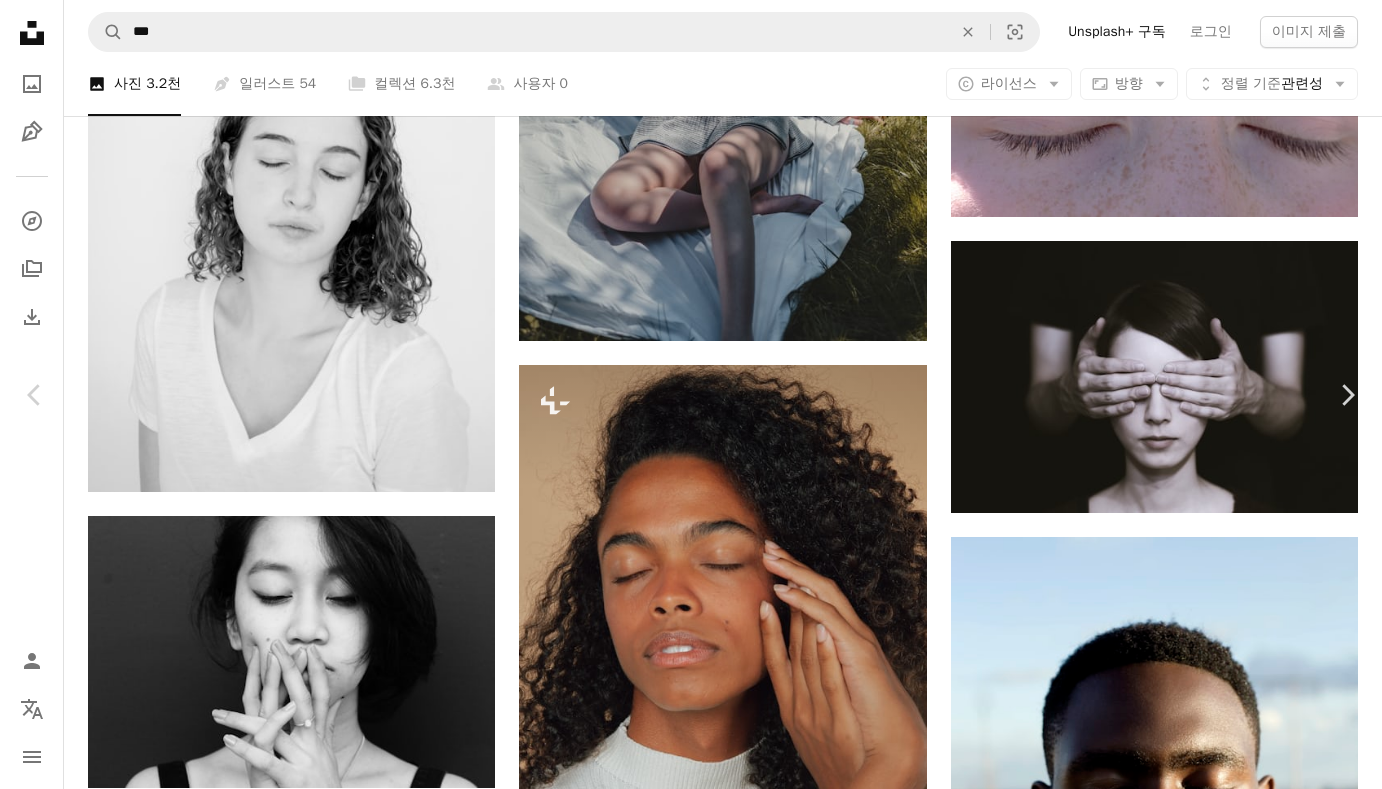 scroll, scrollTop: 3000, scrollLeft: 0, axis: vertical 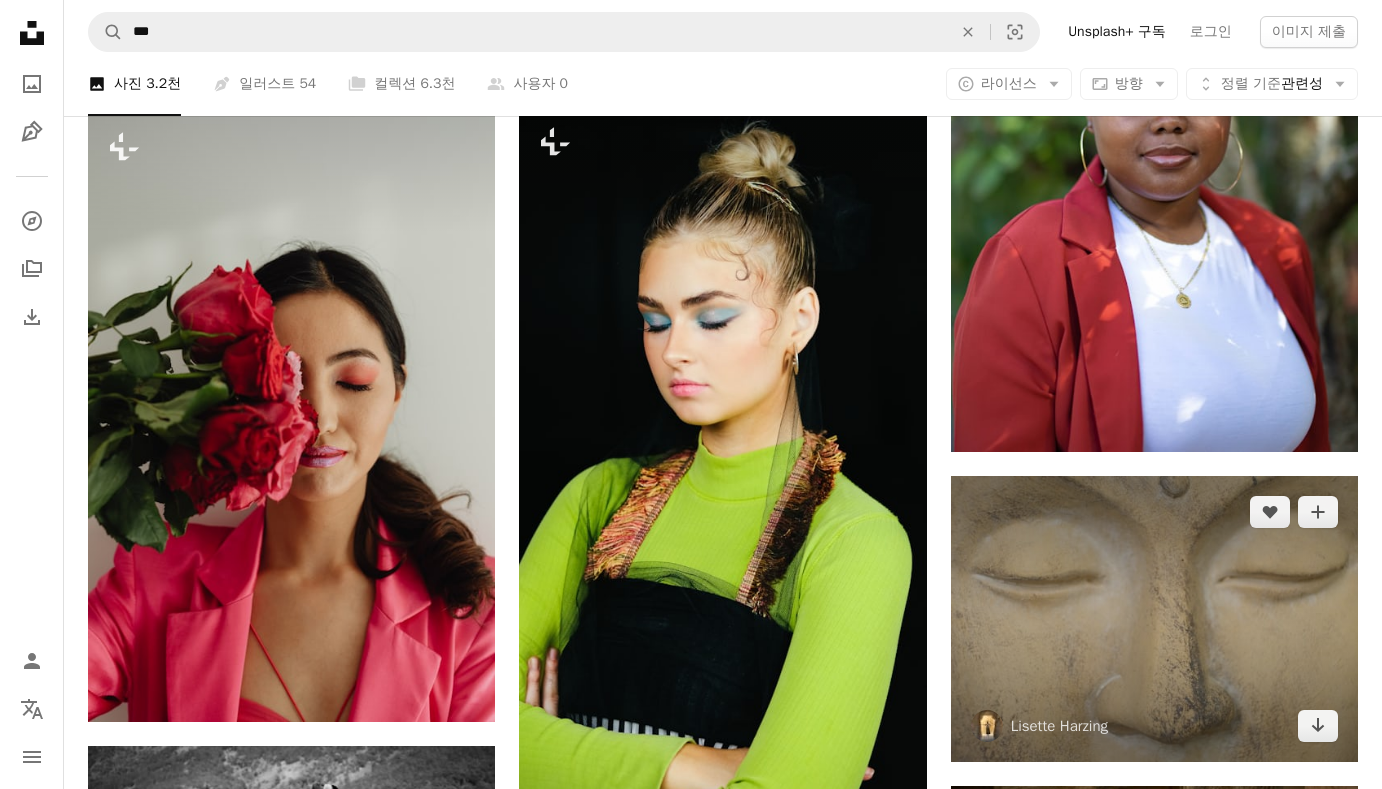 click at bounding box center [1154, 619] 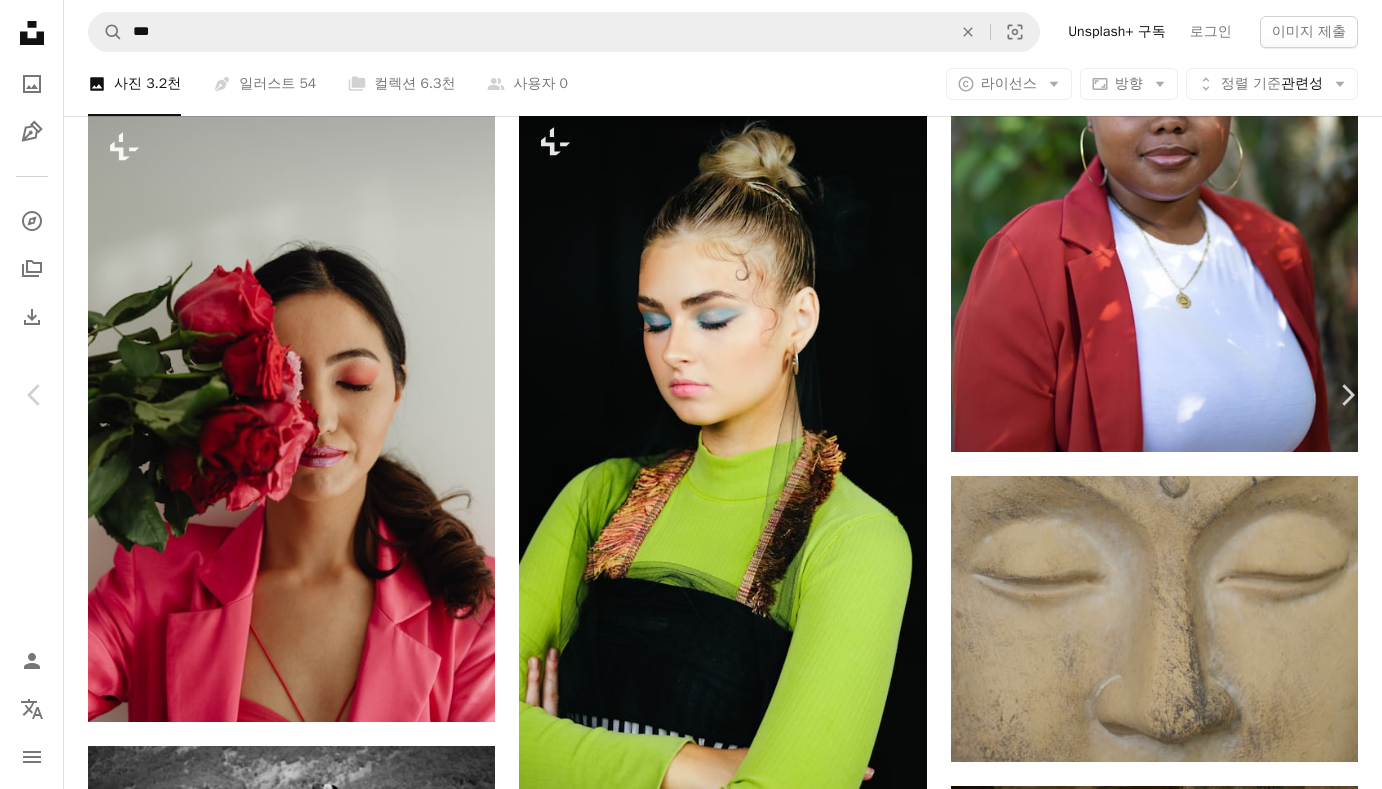 click on "An X shape Chevron left Chevron right [PERSON] [PERSON] A heart A plus sign 무료 다운로드 Chevron down Zoom in 조회수 29,864 다운로드 283 A forward-right arrow 공유 Info icon 정보 More Actions Calendar outlined [DATE] 에 게시됨 Camera FUJIFILM, X-S10 Safety Unsplash 라이선스 하에서 무료로 사용 가능 이목구비 조상 코 불상 눈을 감았다 예술 회색 나무 조각 머리 고고학 작은 입상 퍼블릭 도메인 이미지 iStock에서 프리미엄 관련 이미지 찾아보기  |  코드 UNSPLASH20로 20% 할인 혜택 받기 iStock에서 더 많은 자료 보기  ↗ 관련 이미지 A heart A plus sign [PERSON] Arrow pointing down A heart A plus sign [PERSON] 고용 가능 A checkmark inside of a circle Arrow pointing down Plus sign for Unsplash+ A heart A plus sign [PERSON] Unsplash+ 용 A lock 다운로드 Plus sign for Unsplash+ A heart A plus sign [PERSON]" at bounding box center (691, 6806) 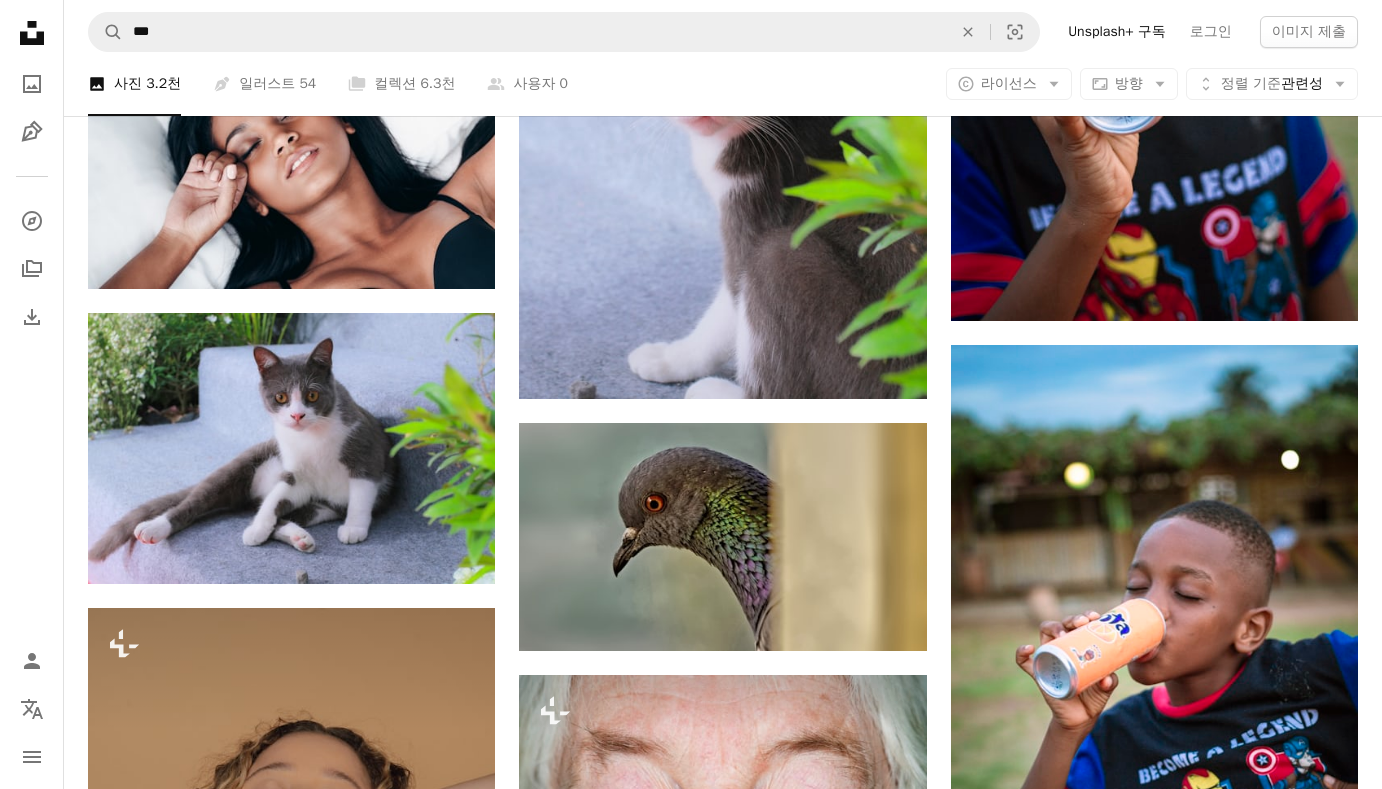 scroll, scrollTop: 61688, scrollLeft: 0, axis: vertical 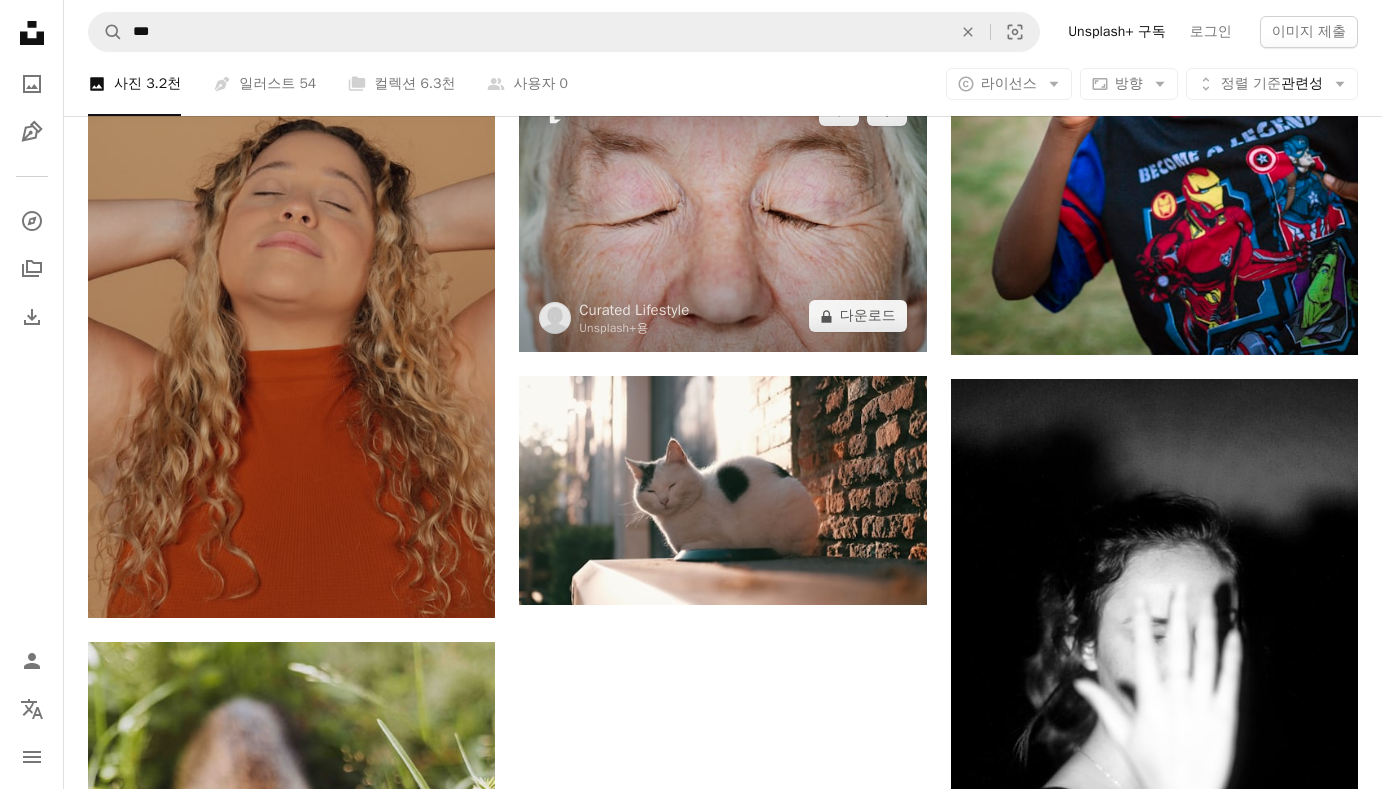 click at bounding box center [722, 213] 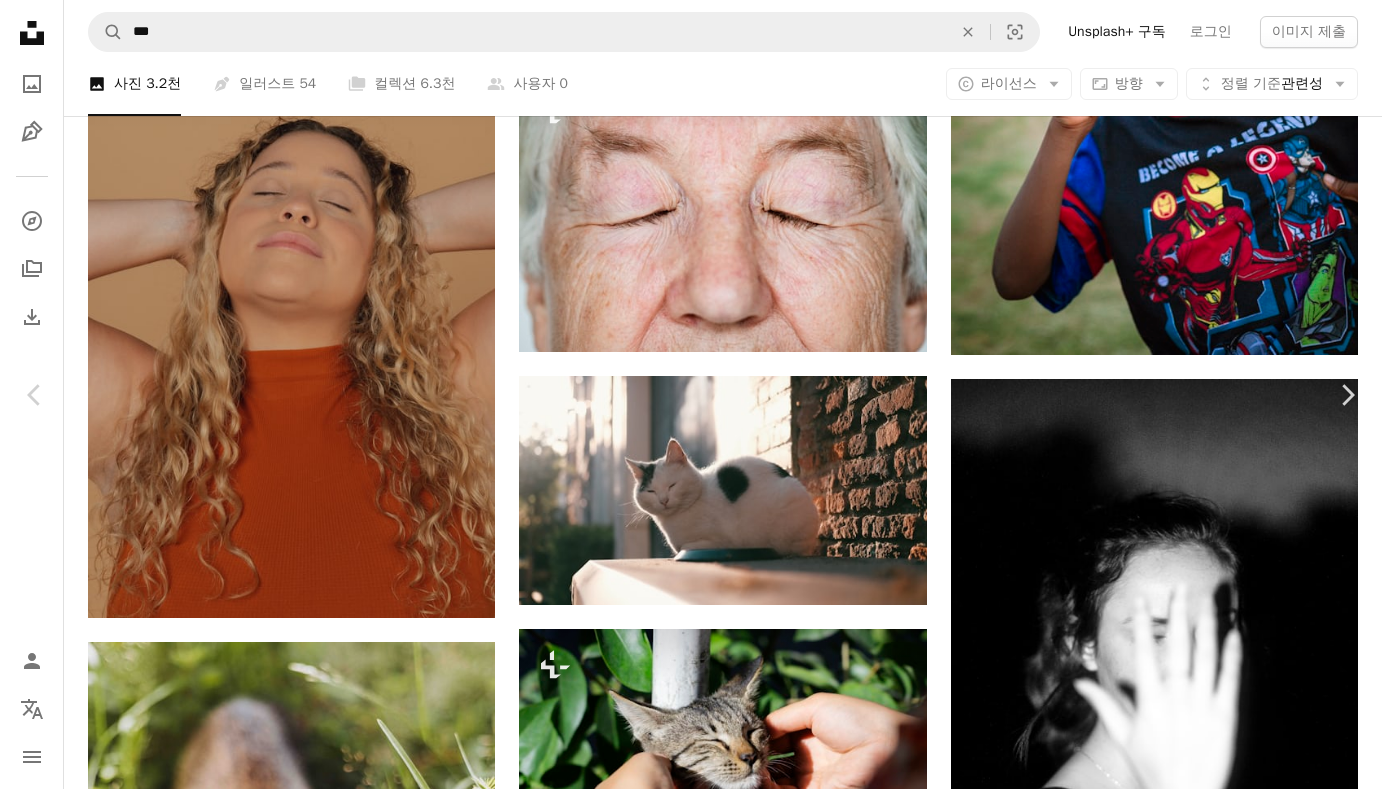 click on "An X shape Chevron left Chevron right Curated Lifestyle Unsplash+ 용 A heart A plus sign A lock 다운로드 Zoom in A forward-right arrow 공유 More Actions Calendar outlined 2024년 8월 17일 에 게시됨 Safety Unsplash+ 라이선스 에 따른 라이선스 부여 초상 성인 사진술 태국 성인 전용 피부 수면 옛 한 명의 여성만 한 사람 평온 명상 눈을 감았다 노인 성인 인간의 피부 성숙한 성인 주름 고요한 사람들 노화 과정 무료 스톡 사진 이 시리즈의 다른 콘텐츠 Plus sign for Unsplash+ 관련 이미지 Plus sign for Unsplash+ A heart A plus sign Getty Images Unsplash+ 용 A lock 다운로드 Plus sign for Unsplash+ A heart A plus sign Curated Lifestyle Unsplash+ 용 A lock 다운로드 Plus sign for Unsplash+ A heart A plus sign Frank Flores Unsplash+ 용 A lock 다운로드 Plus sign for Unsplash+ A heart A plus sign Curated Lifestyle Unsplash+ 용 A lock 다운로드 Plus sign for Unsplash+ A heart A plus sign Frank Flores Unsplash+" at bounding box center (691, 5501) 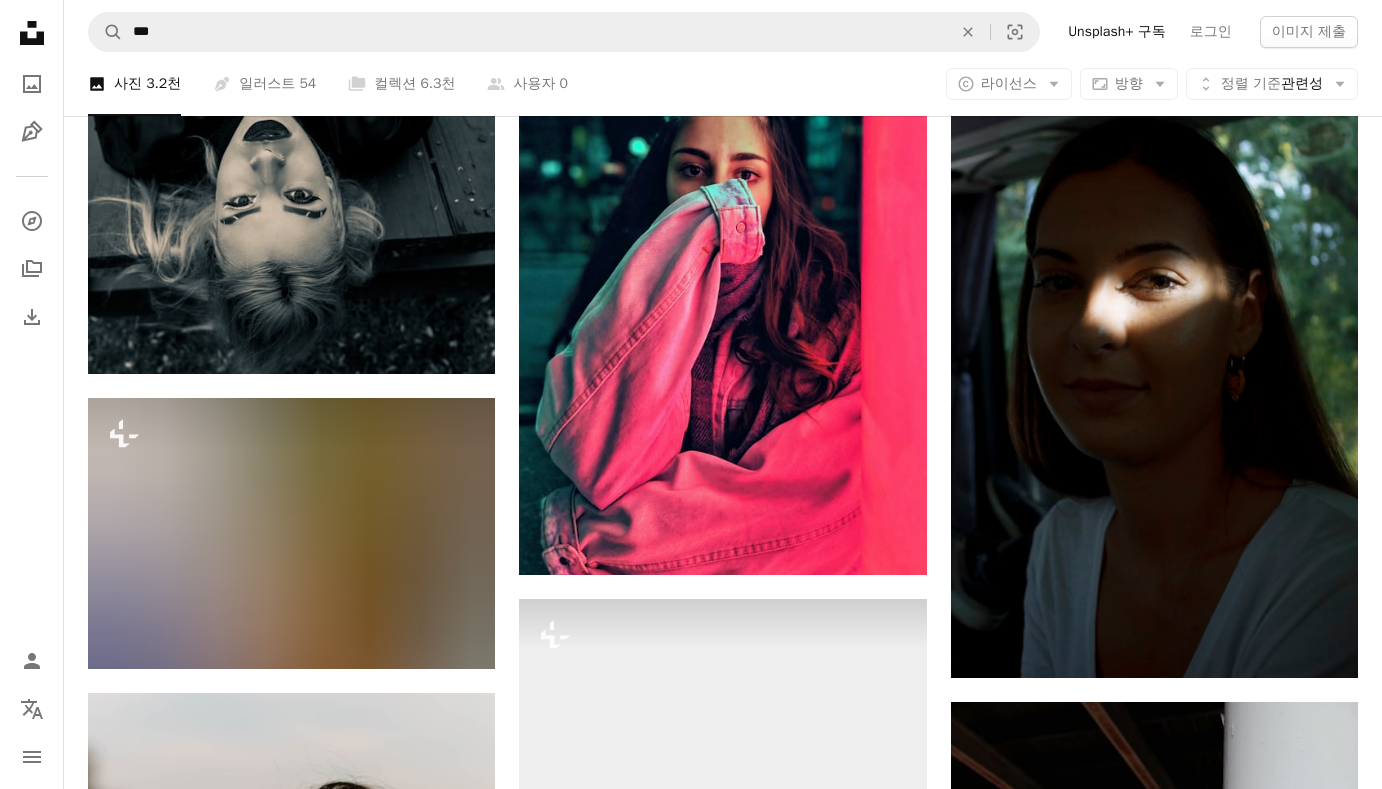 scroll, scrollTop: 117831, scrollLeft: 0, axis: vertical 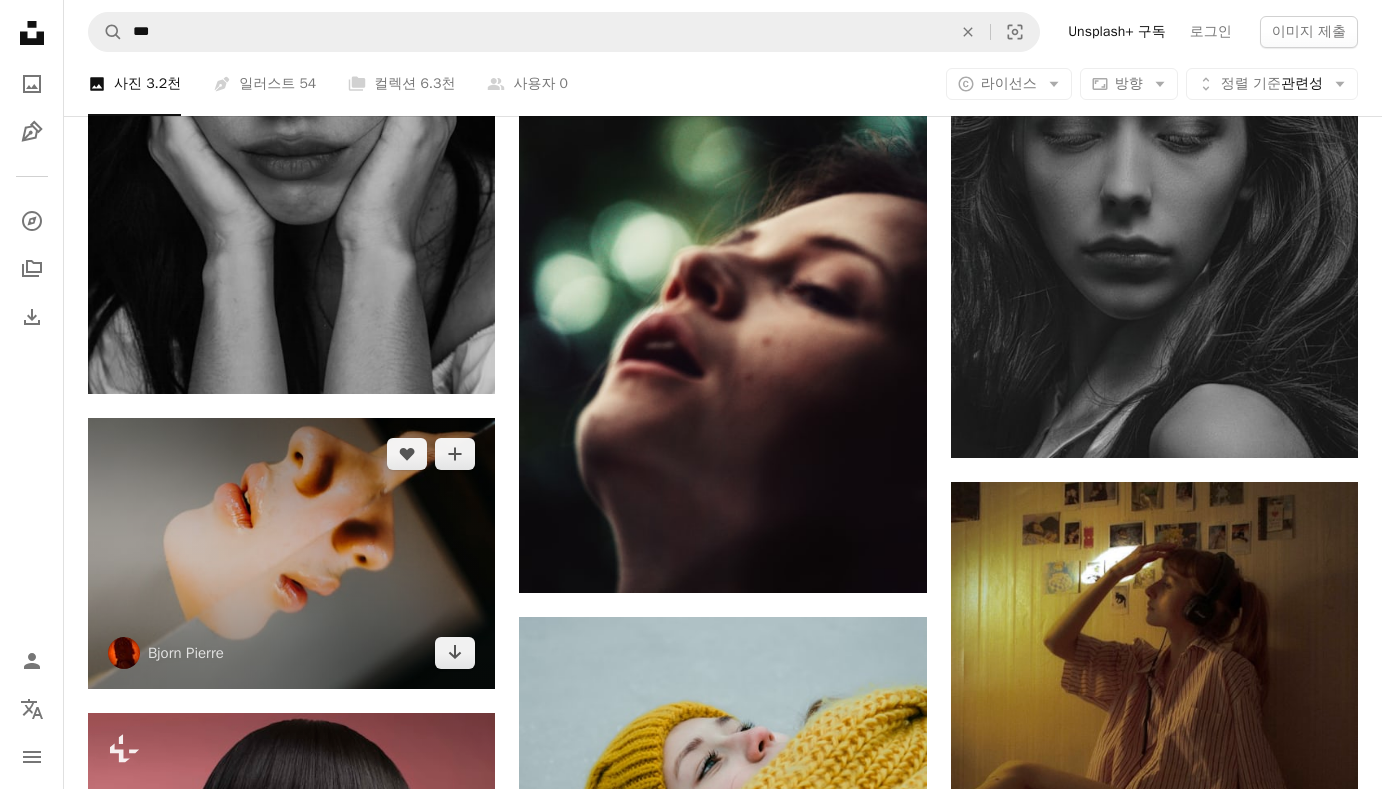 click at bounding box center [291, 553] 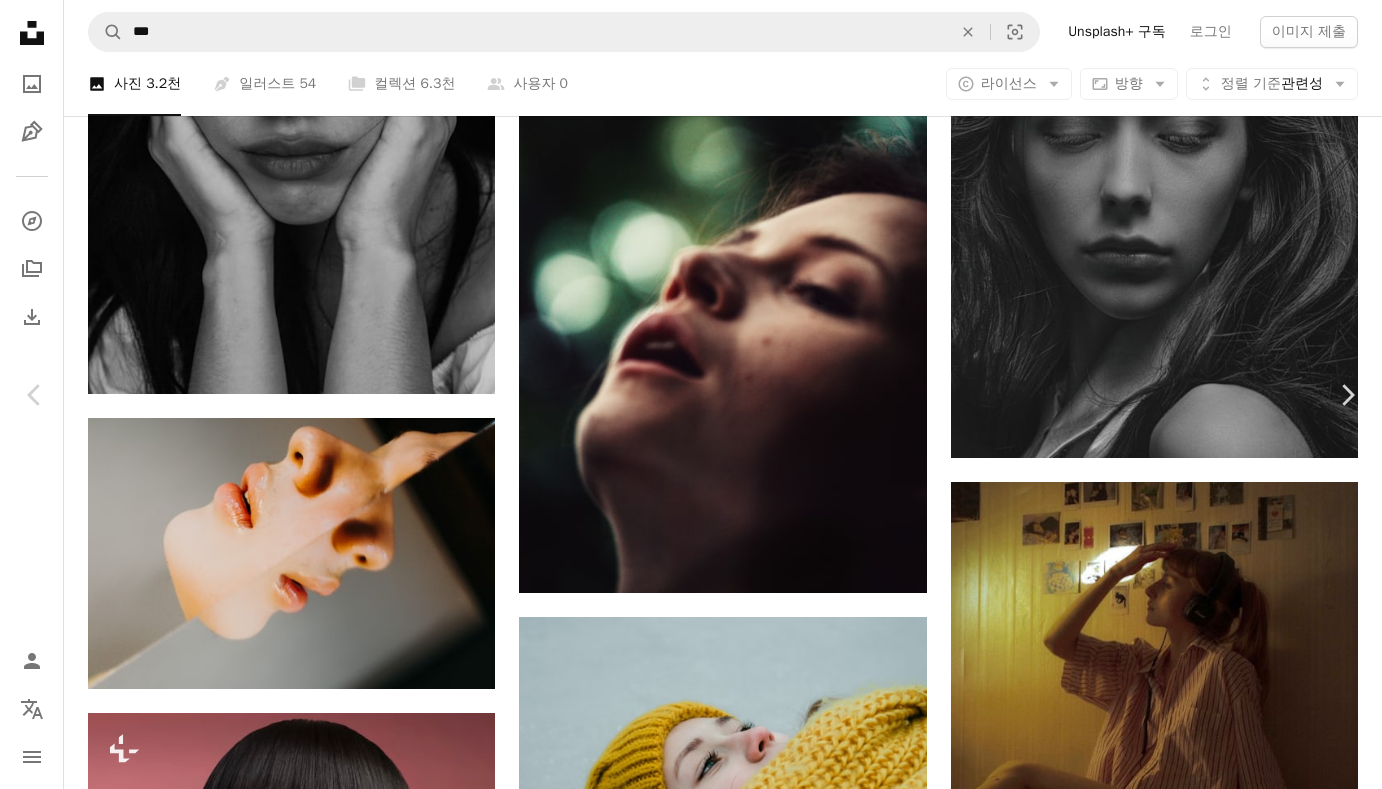 click on "무료 다운로드" at bounding box center (1182, 3321) 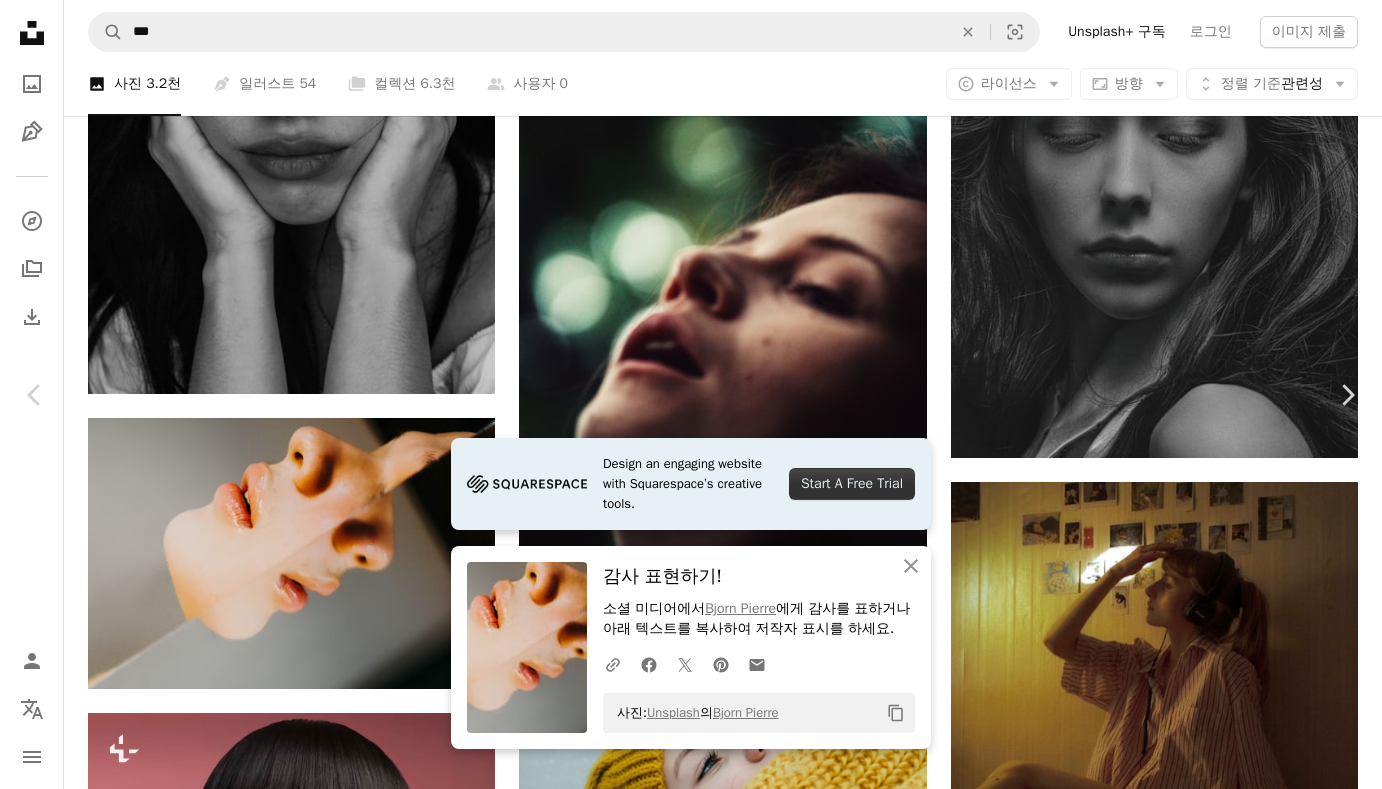 scroll, scrollTop: 1200, scrollLeft: 0, axis: vertical 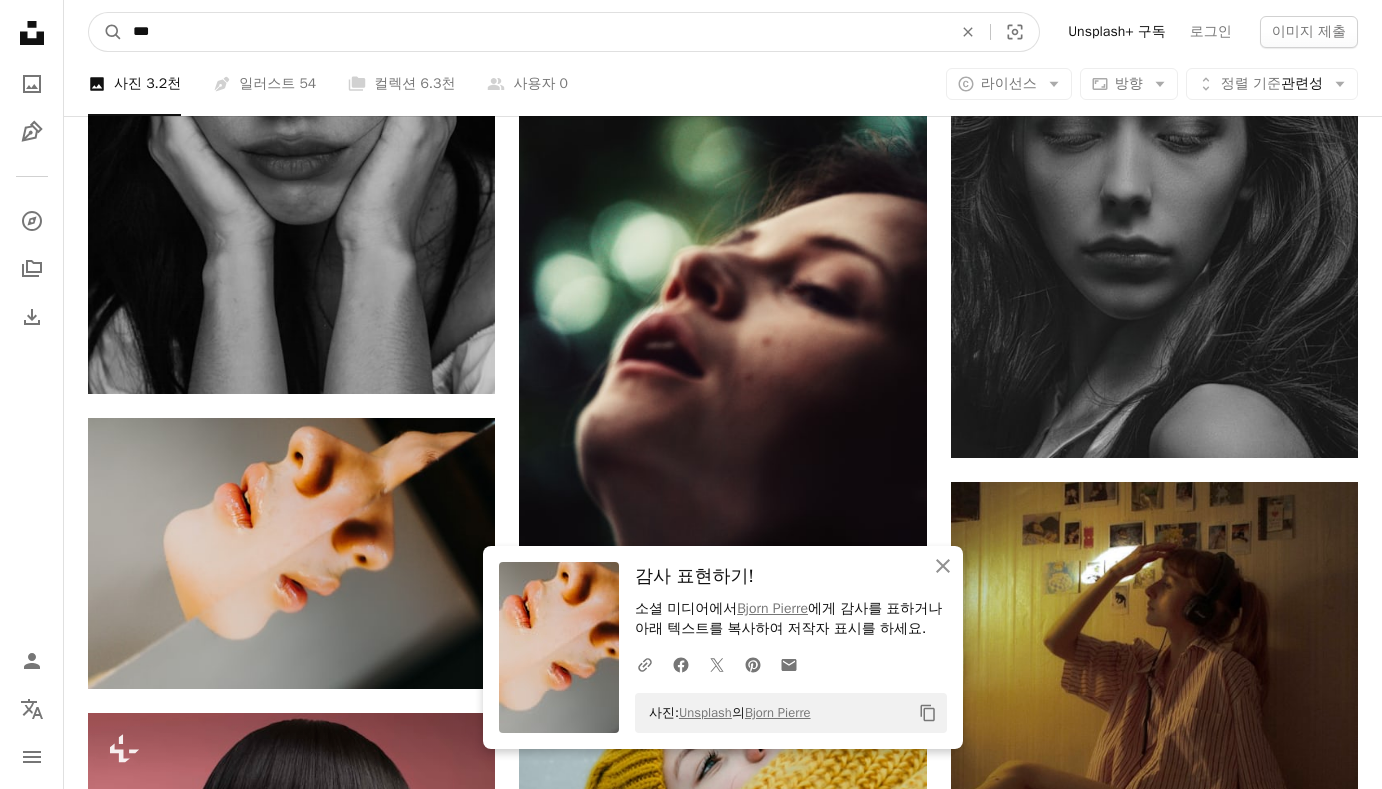 click on "***" at bounding box center [534, 32] 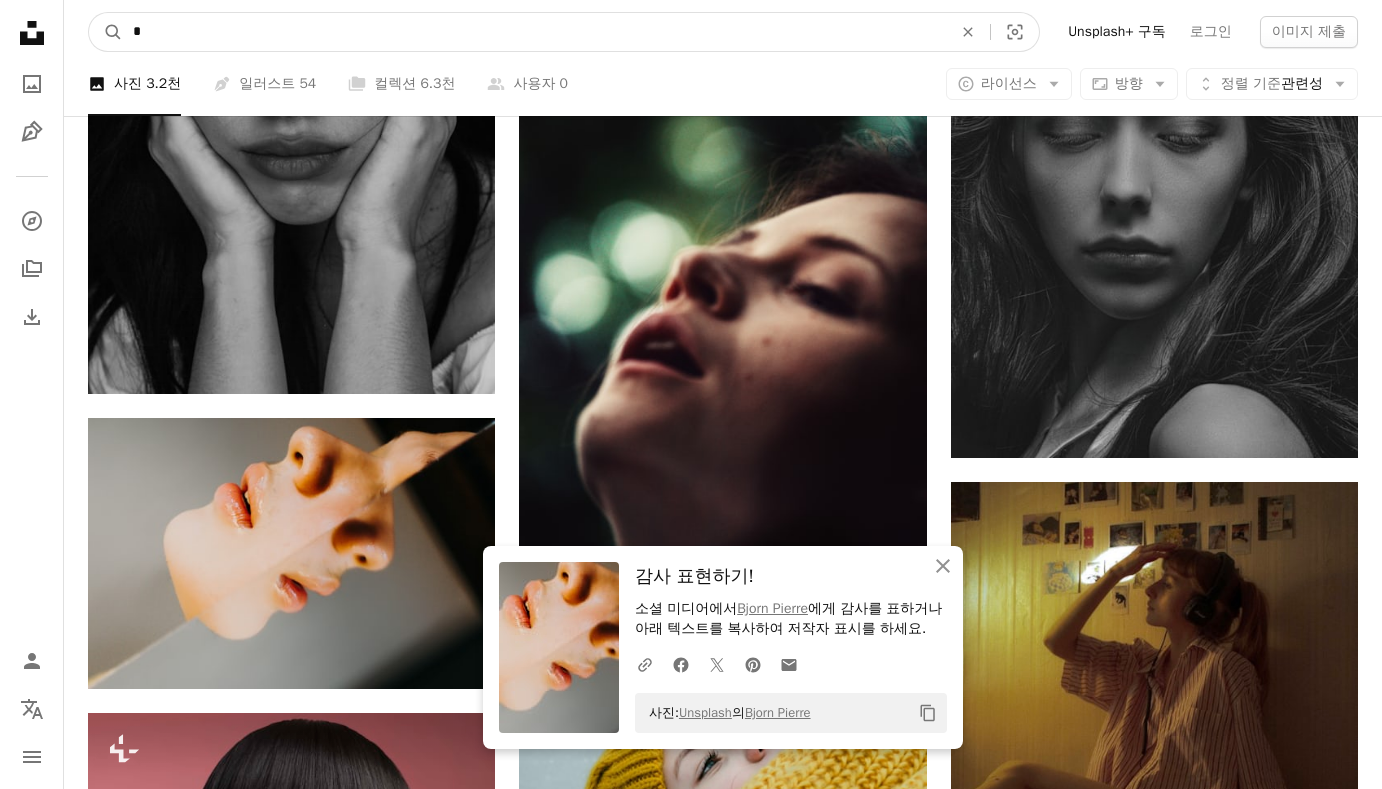 type on "*" 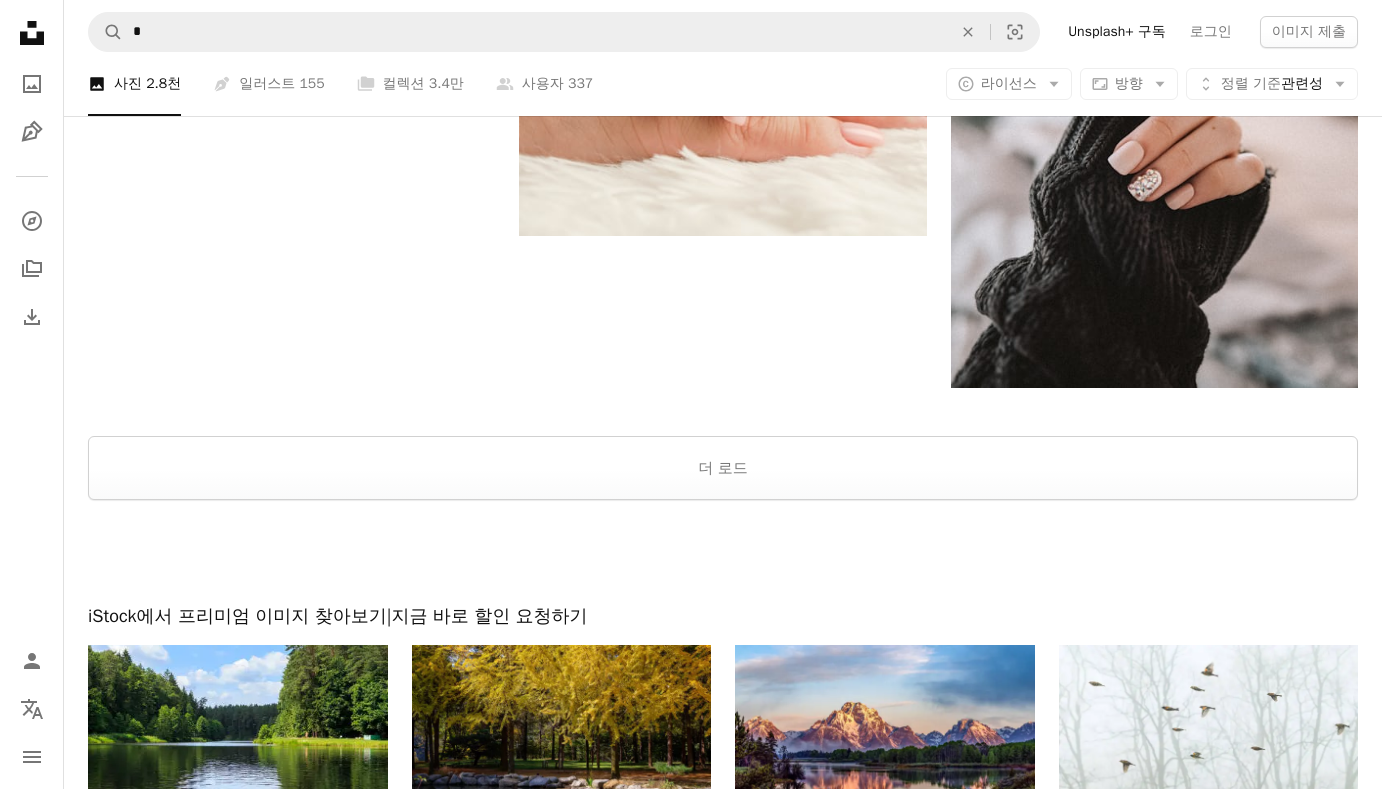 scroll, scrollTop: 4100, scrollLeft: 0, axis: vertical 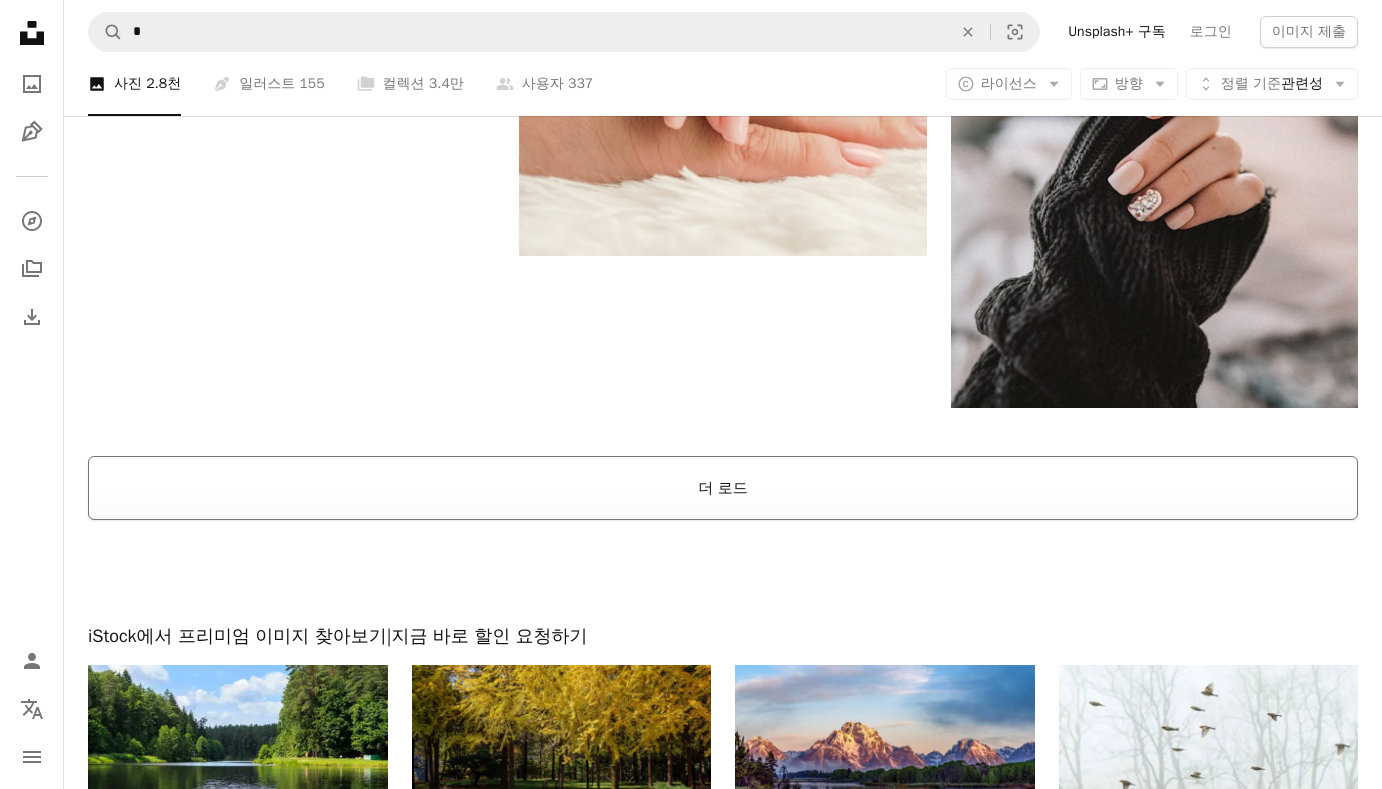 click on "더 로드" at bounding box center (723, 488) 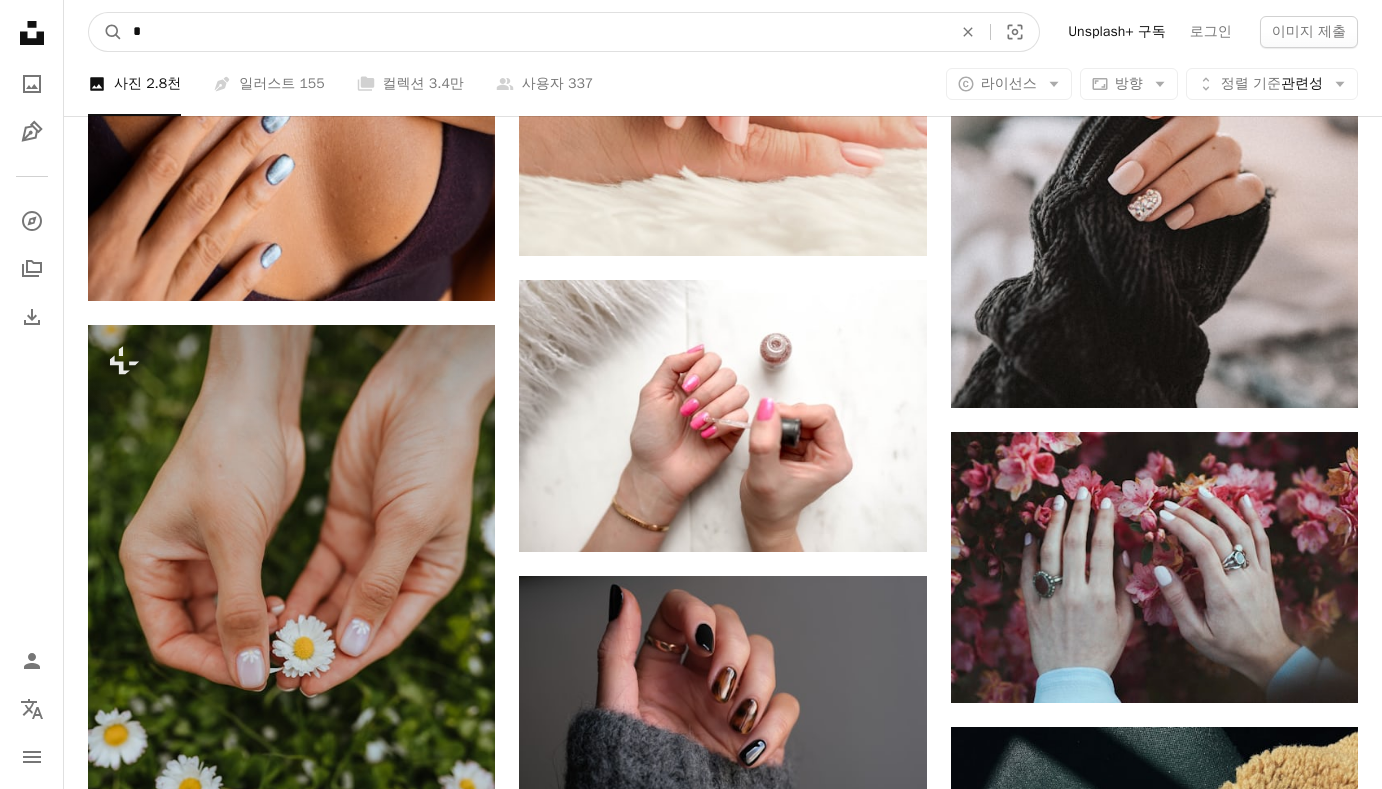drag, startPoint x: 227, startPoint y: 43, endPoint x: -118, endPoint y: 31, distance: 345.20862 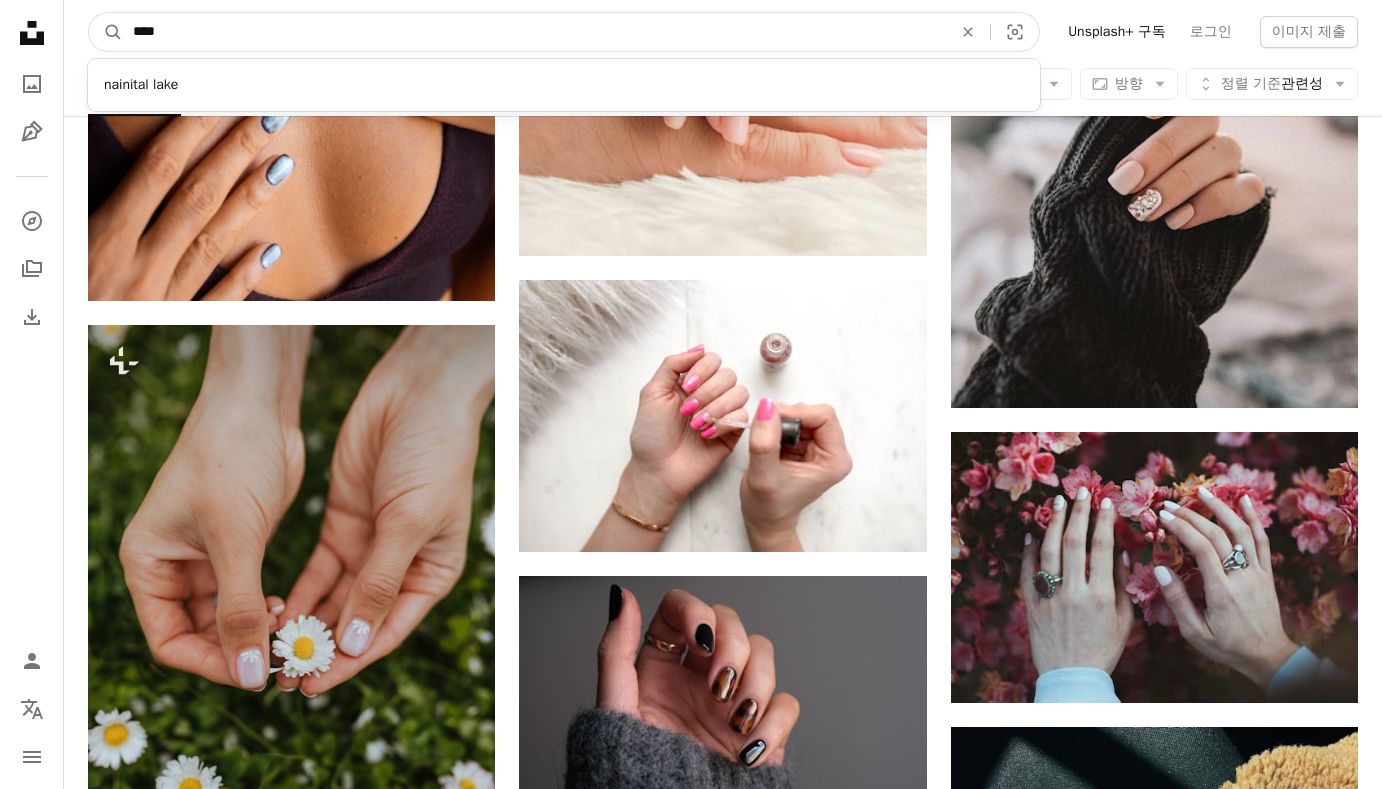click on "A magnifying glass" at bounding box center [106, 32] 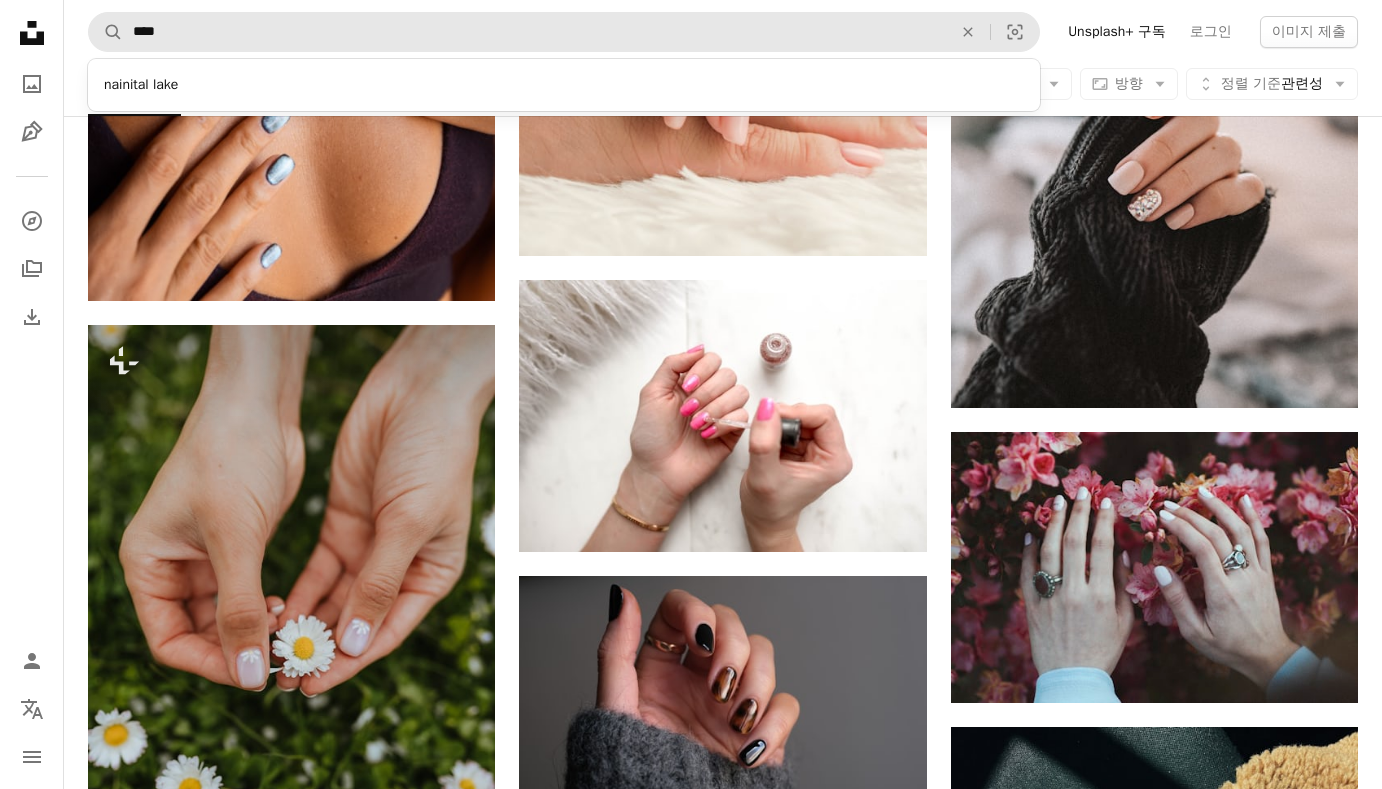 scroll, scrollTop: 0, scrollLeft: 0, axis: both 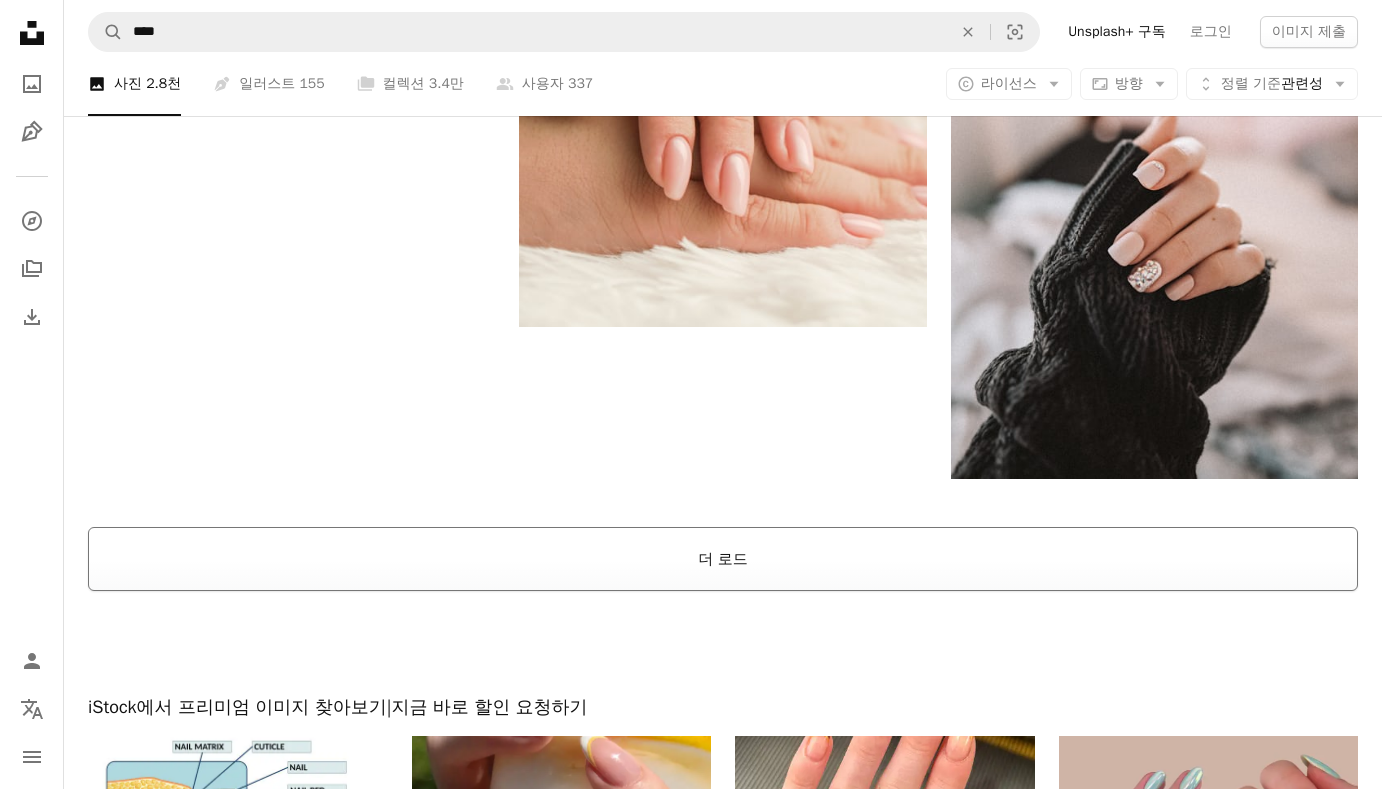 click on "더 로드" at bounding box center (723, 559) 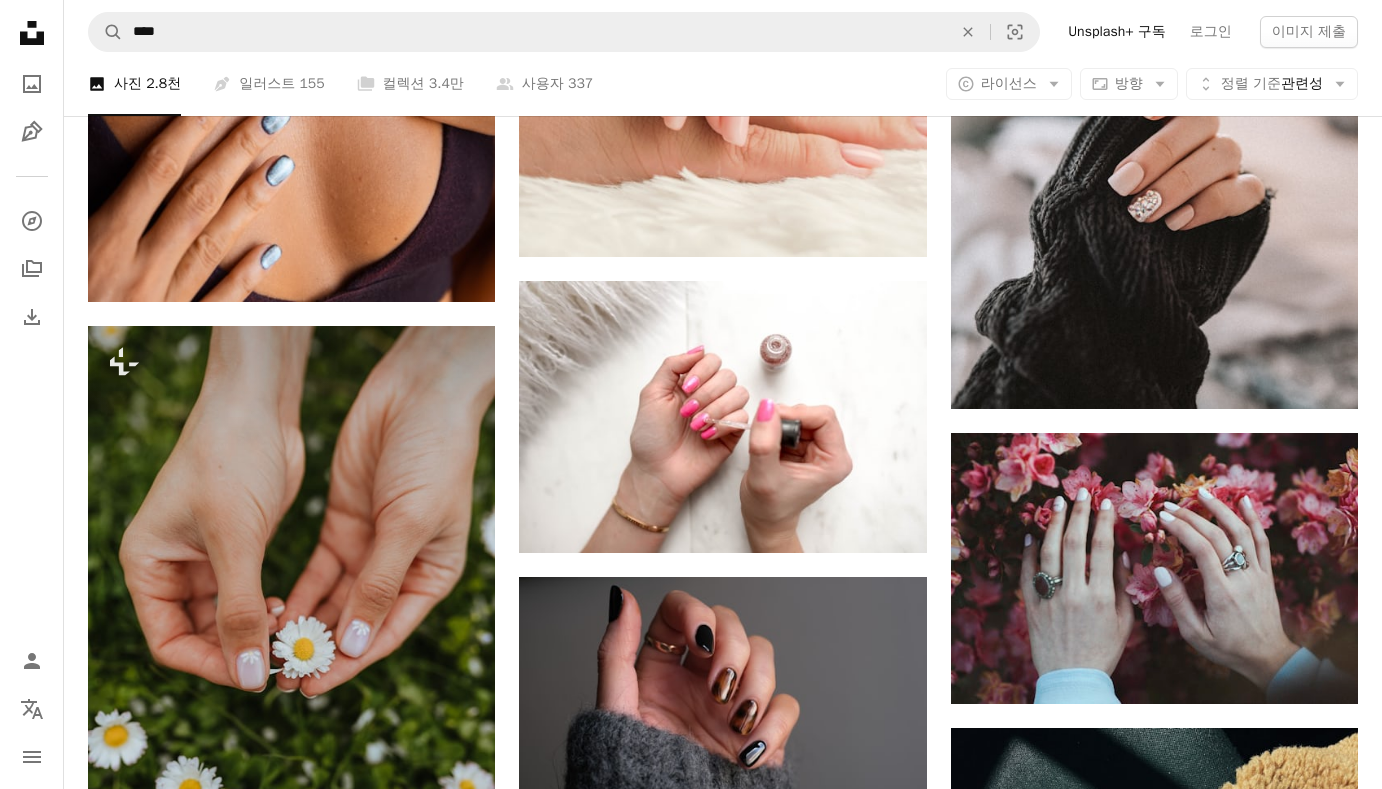 scroll, scrollTop: 4191, scrollLeft: 0, axis: vertical 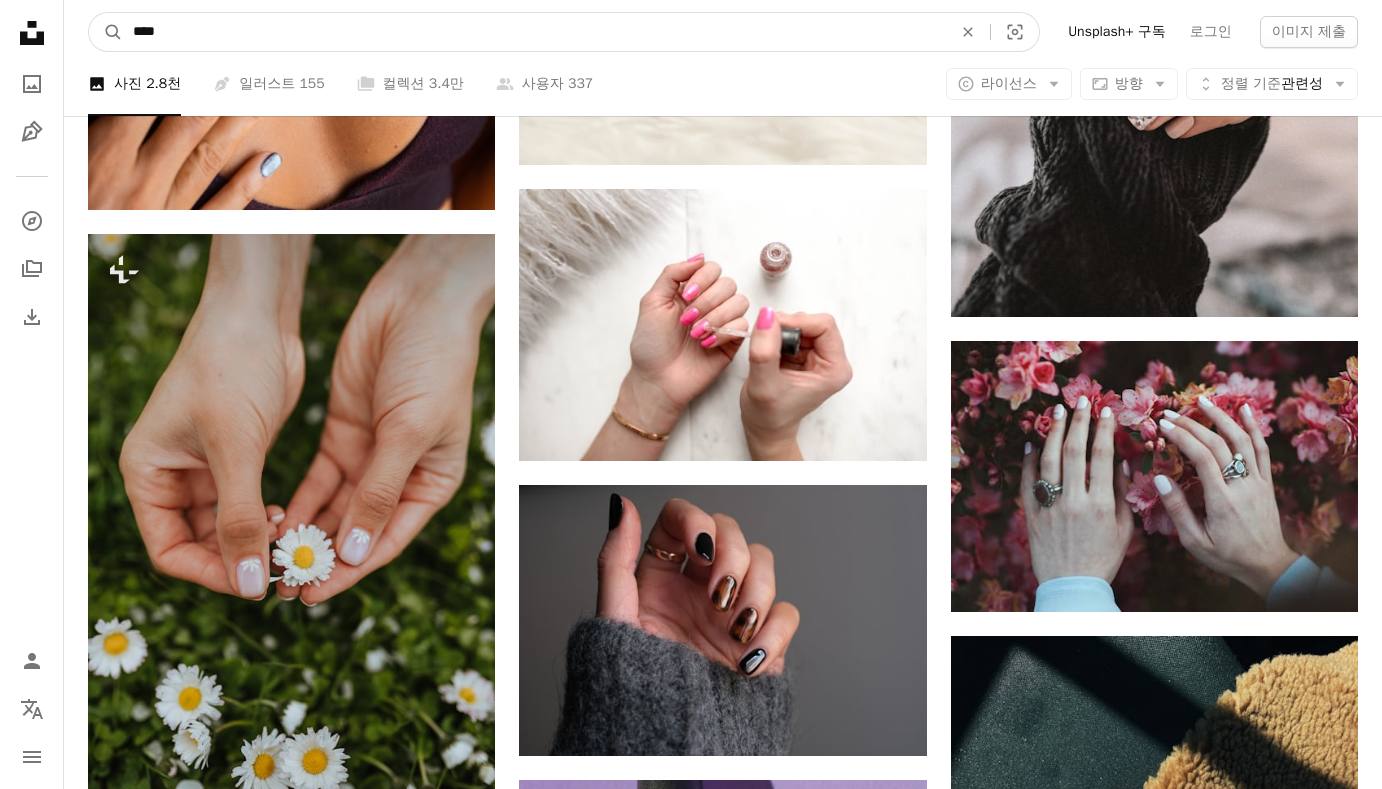 drag, startPoint x: 391, startPoint y: 37, endPoint x: -258, endPoint y: 35, distance: 649.00305 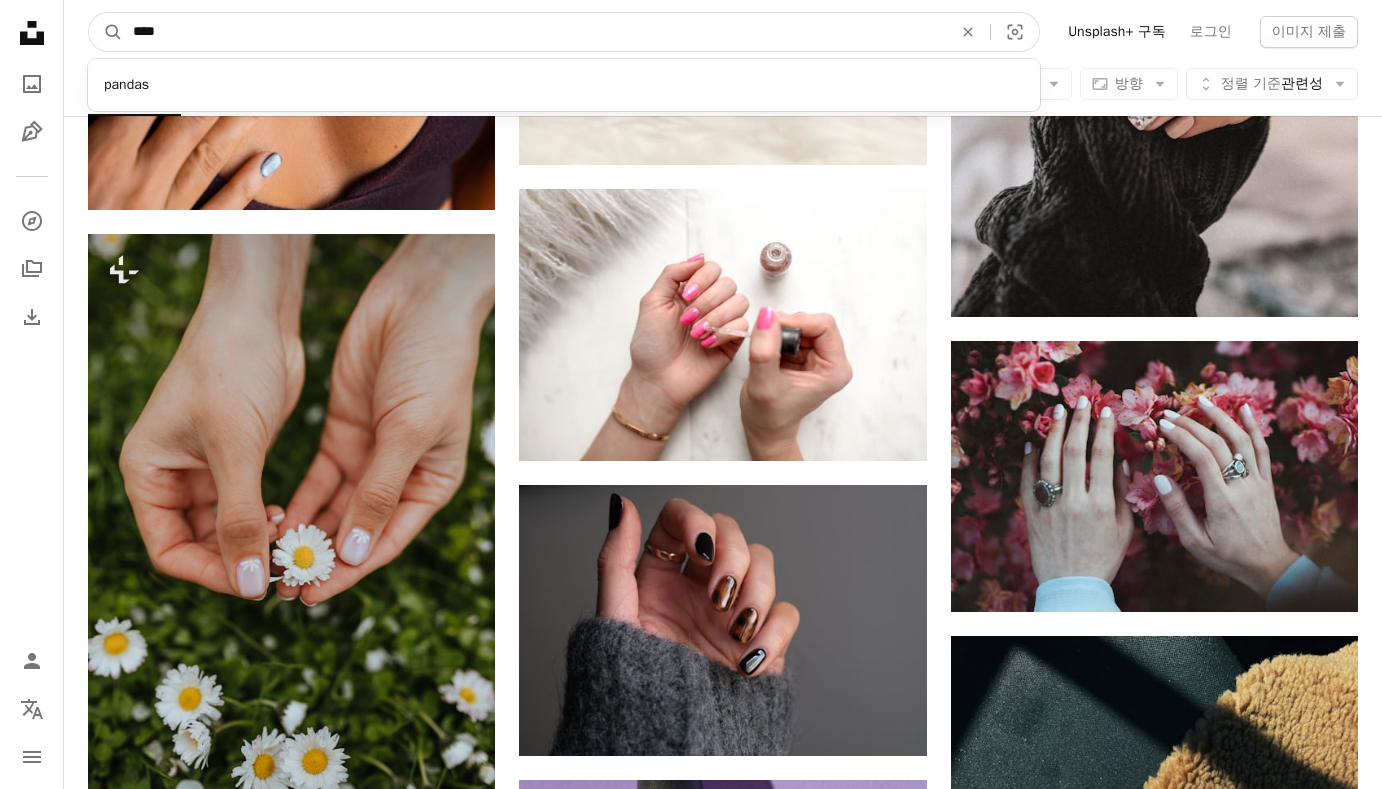 click on "A magnifying glass" at bounding box center [106, 32] 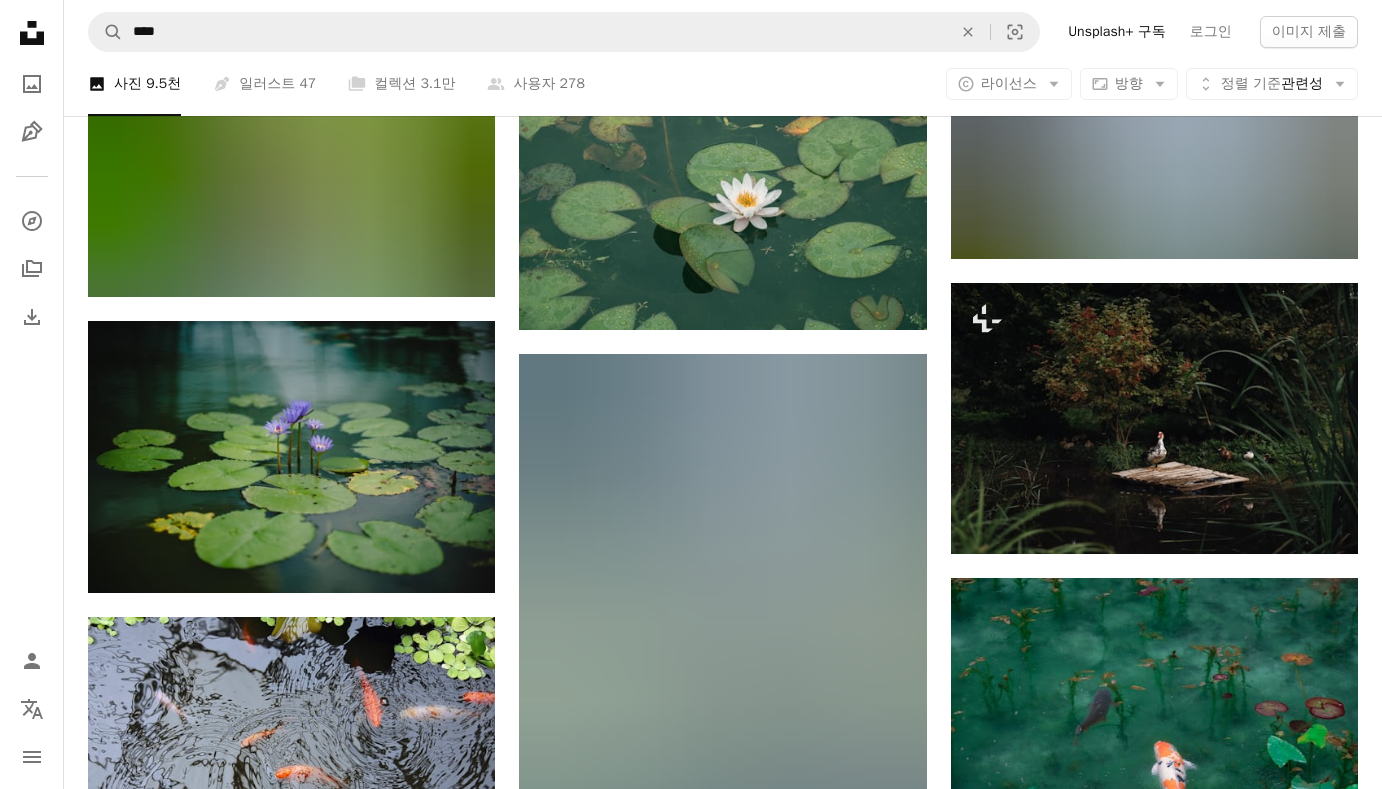 scroll, scrollTop: 1600, scrollLeft: 0, axis: vertical 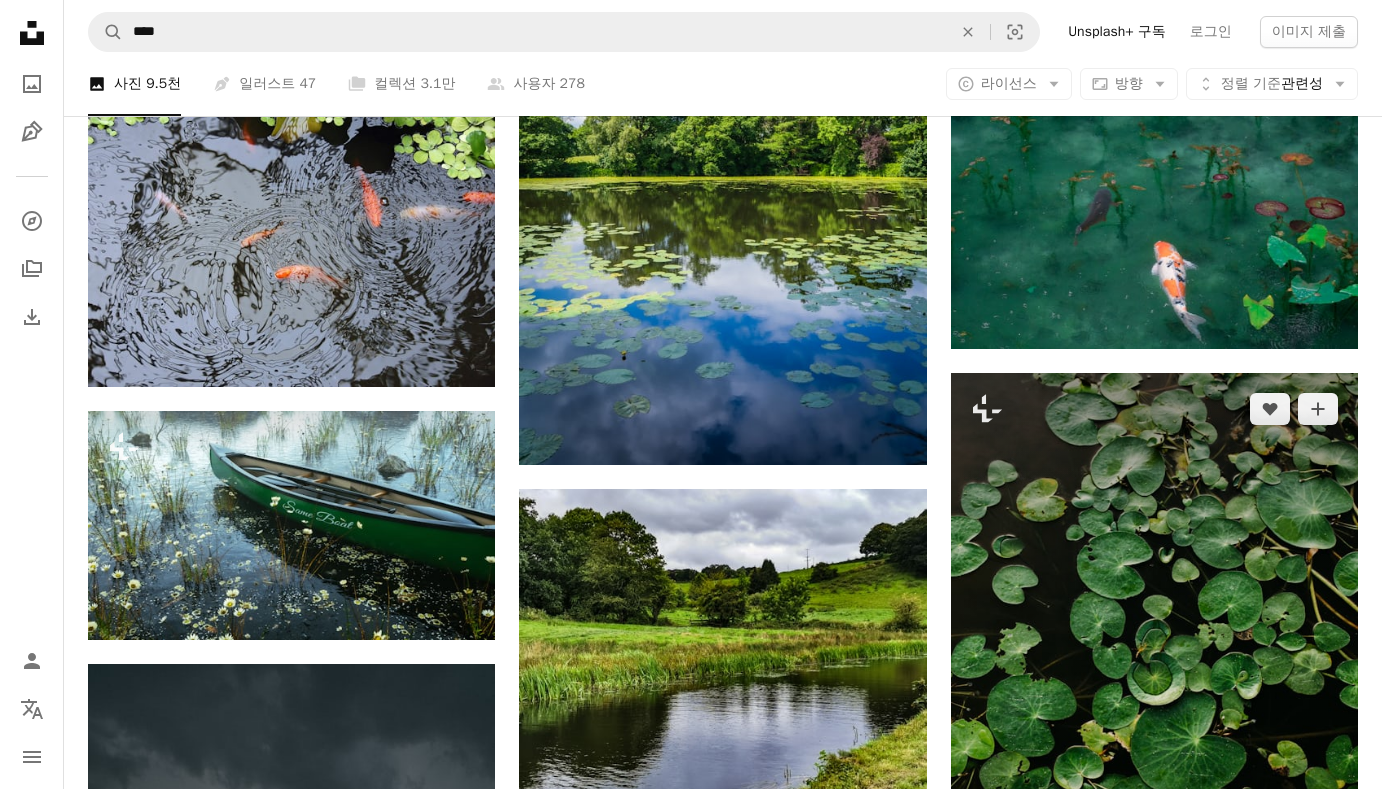 click at bounding box center (1154, 678) 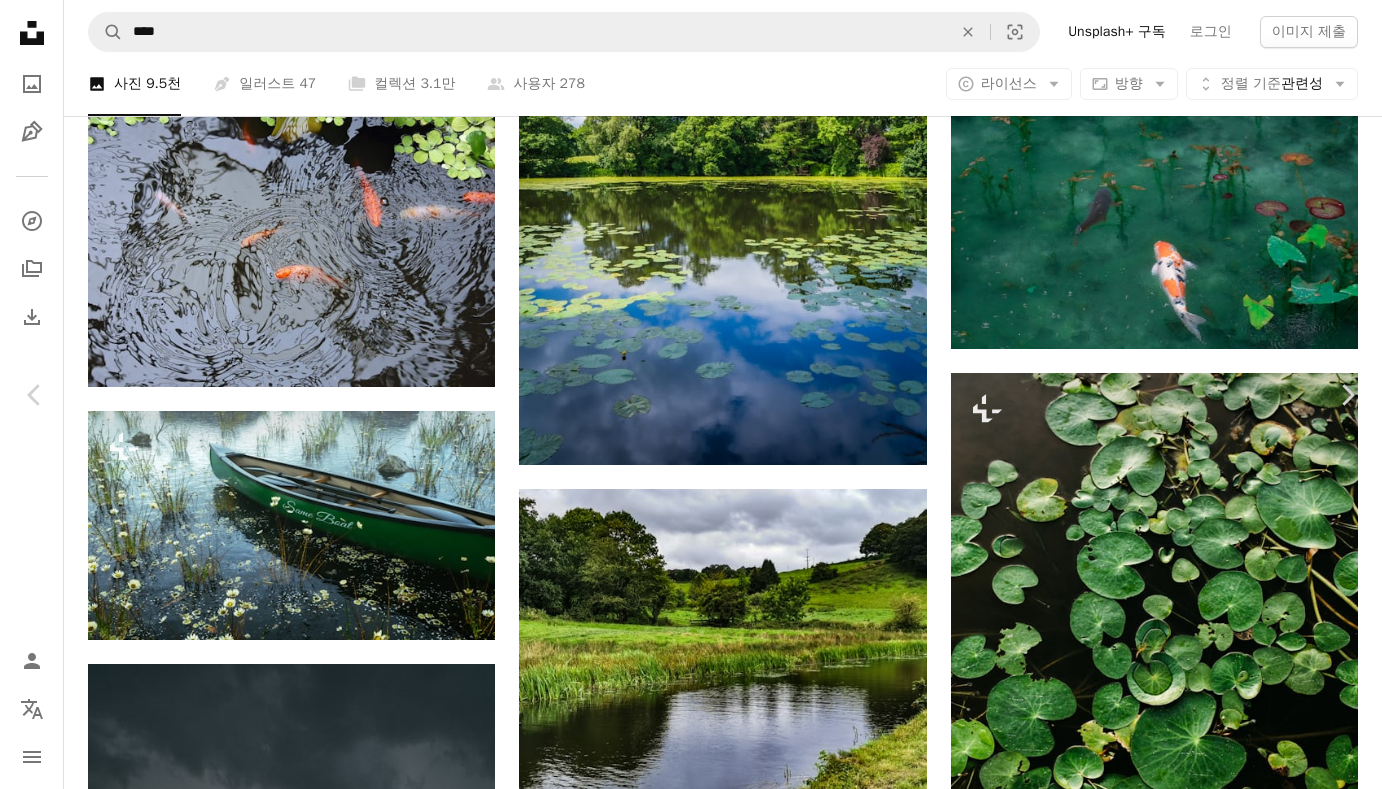 click on "An X shape Chevron left Chevron right JSB Co. Unsplash+ 용 A heart A plus sign A lock 다운로드 Zoom in A forward-right arrow 공유 More Actions Calendar outlined [DATE] 에 게시됨 Safety Unsplash+ 라이선스 에 따른 라이선스 부여 바깥 백합 연못 이 시리즈의 다른 콘텐츠 Plus sign for Unsplash+ Plus sign for Unsplash+ 관련 이미지 Plus sign for Unsplash+ A heart A plus sign JSB Co. Unsplash+ 용 A lock 다운로드 Plus sign for Unsplash+ A heart A plus sign Getty Images Unsplash+ 용 A lock 다운로드 Plus sign for Unsplash+ A heart A plus sign Annie Spratt Unsplash+ 용 A lock 다운로드 Plus sign for Unsplash+ A heart A plus sign Curated Lifestyle Unsplash+ 용 A lock 다운로드 Plus sign for Unsplash+ A heart A plus sign Hans Isaacson Unsplash+ 용 A lock 다운로드 Plus sign for Unsplash+ A heart A plus sign Valeriia Miller Unsplash+ 용 A lock 다운로드 Plus sign for Unsplash+ A heart A plus sign Ivana Cajina Unsplash+ 용 A lock 다운로드" at bounding box center (691, 3318) 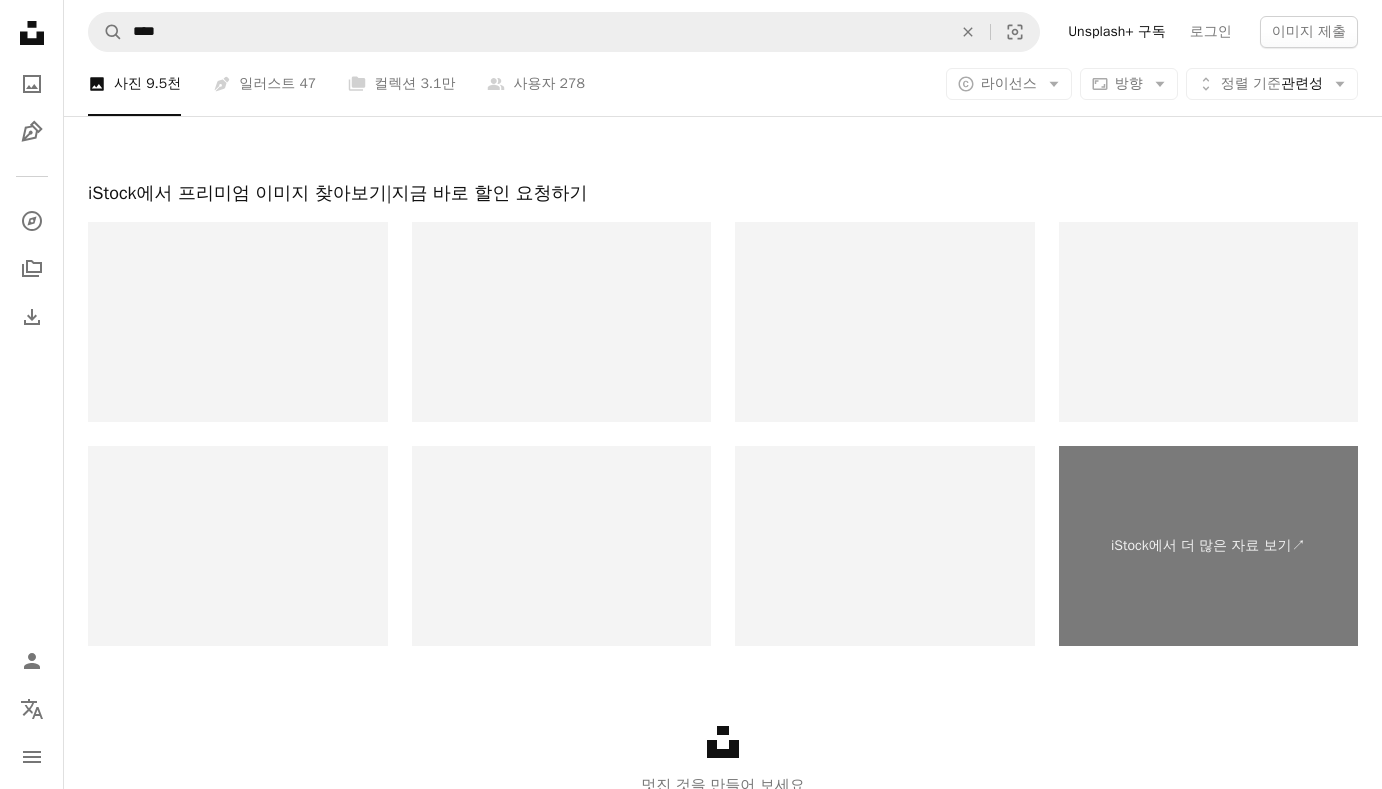 scroll, scrollTop: 3334, scrollLeft: 0, axis: vertical 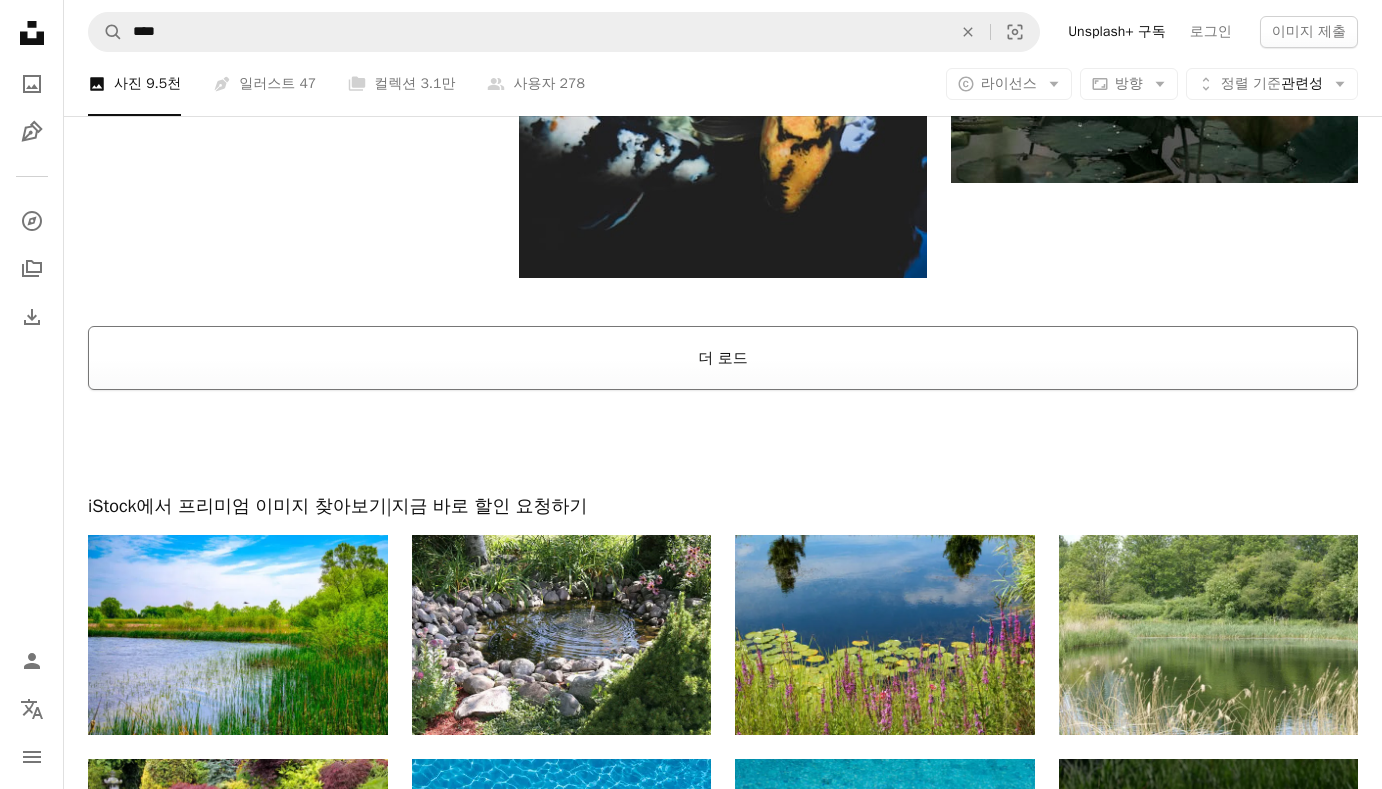 click on "더 로드" at bounding box center (723, 358) 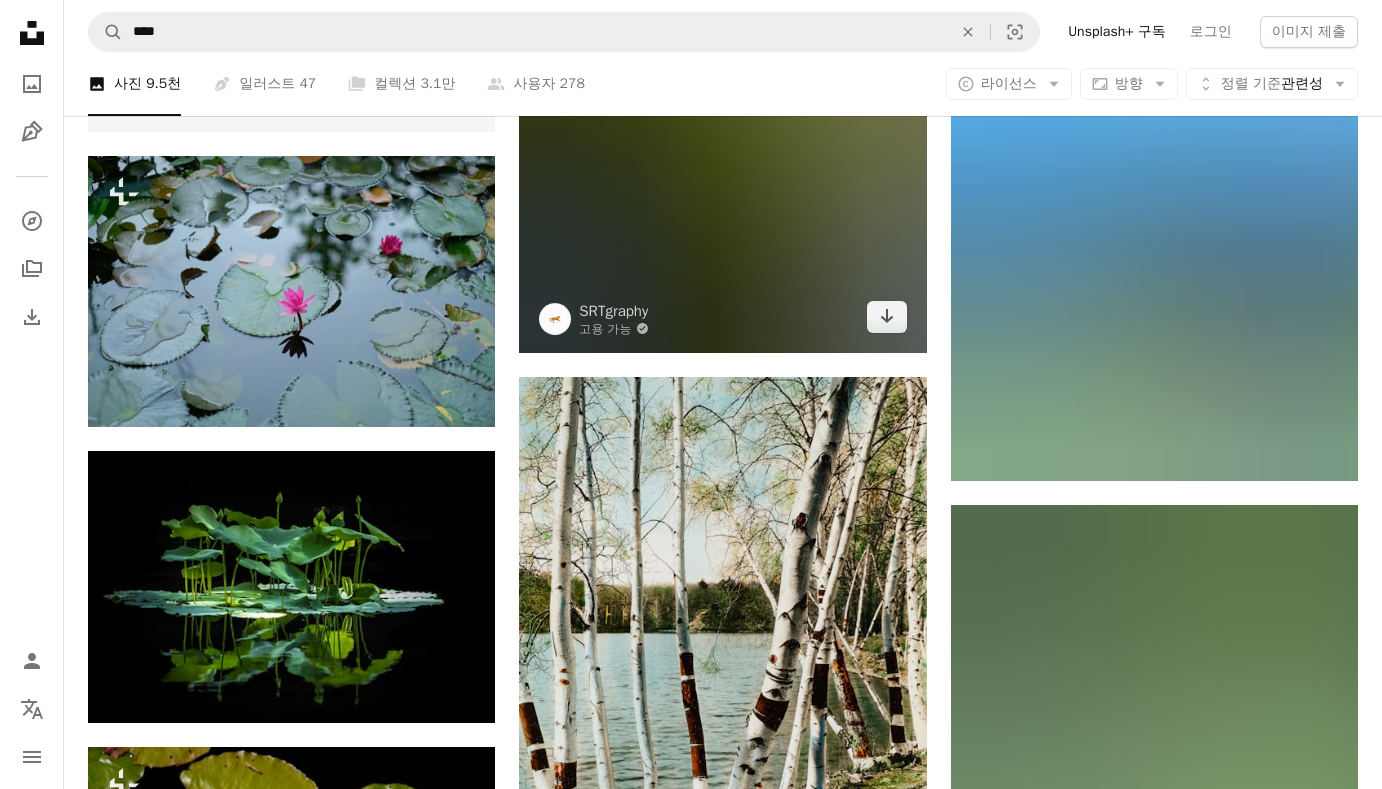 scroll, scrollTop: 5034, scrollLeft: 0, axis: vertical 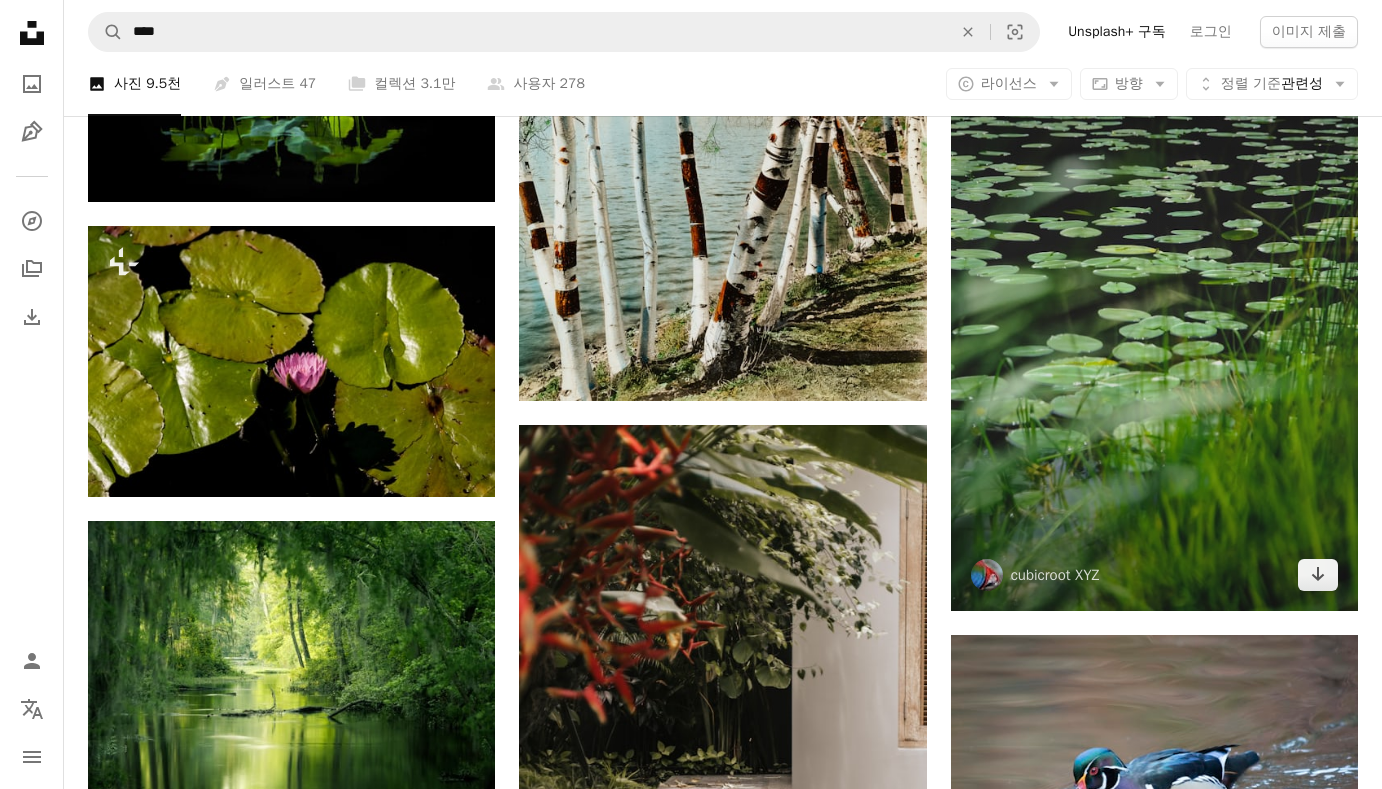 click at bounding box center (1154, 297) 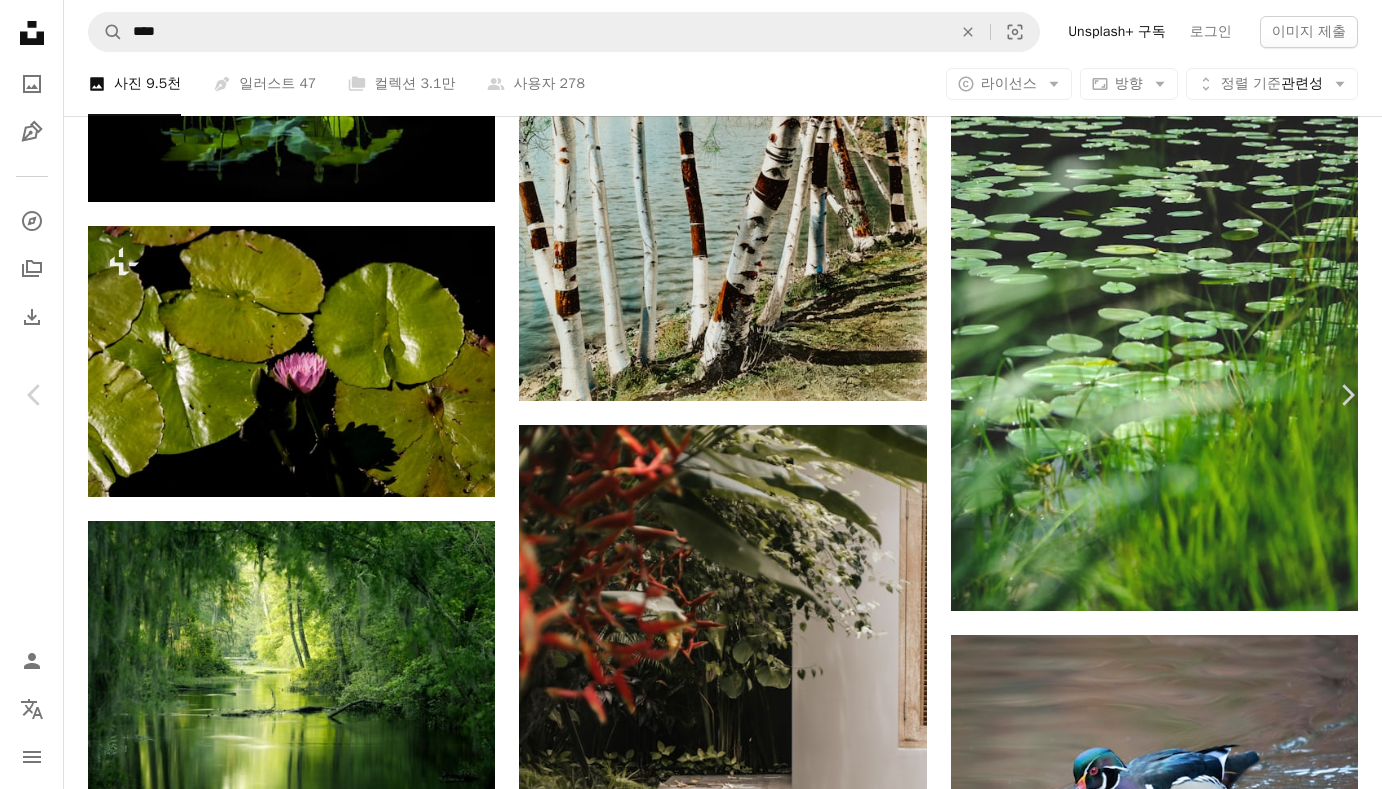 click on "[DATE]" at bounding box center [691, 4898] 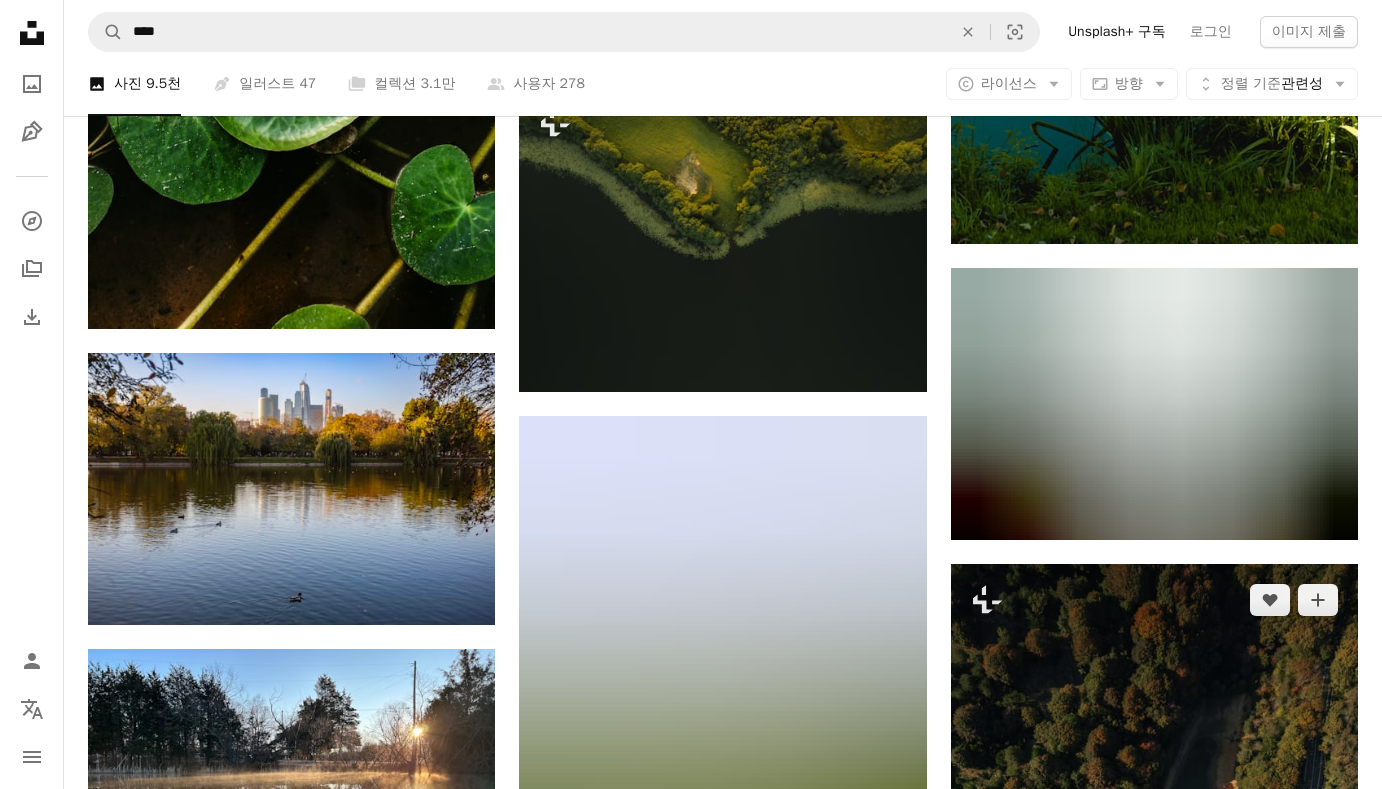 scroll, scrollTop: 10334, scrollLeft: 0, axis: vertical 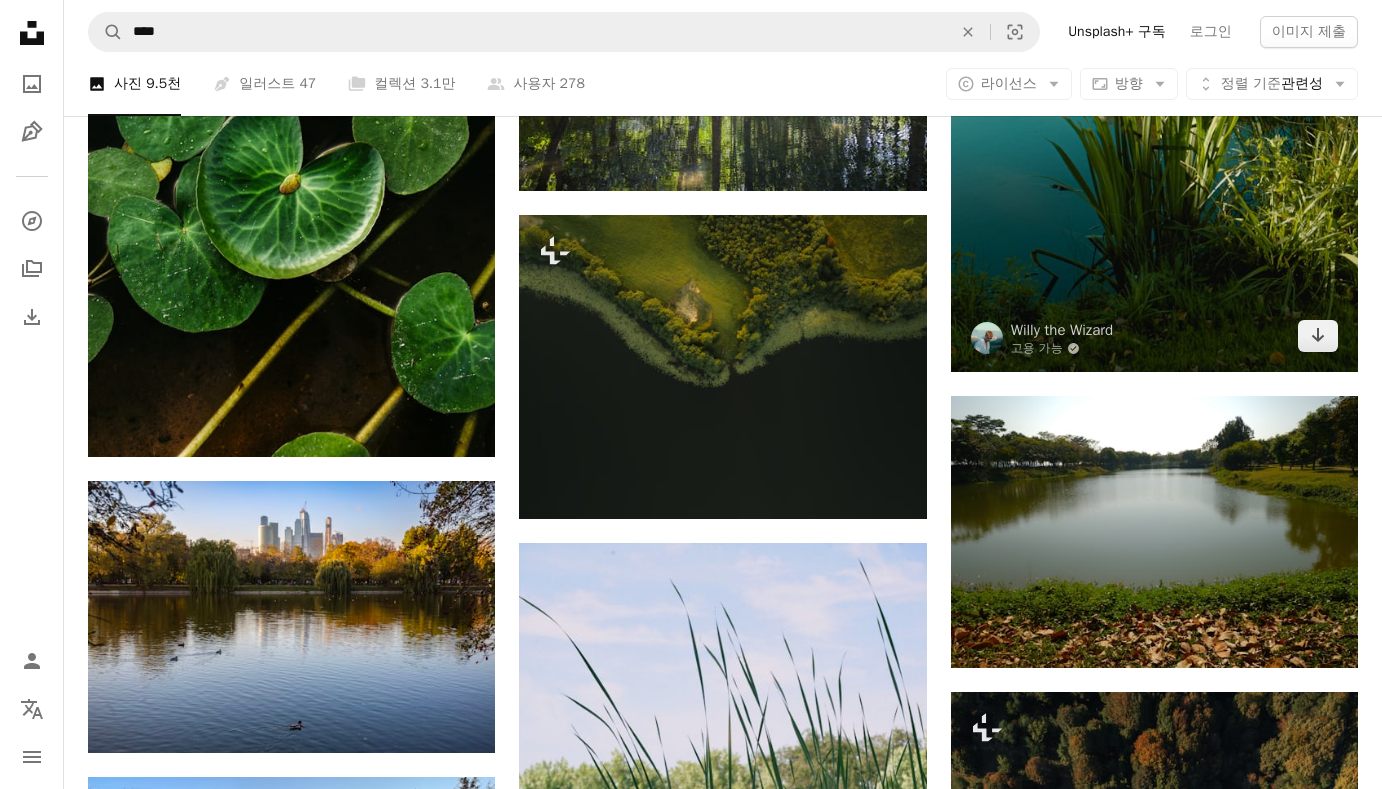 click at bounding box center [1154, 117] 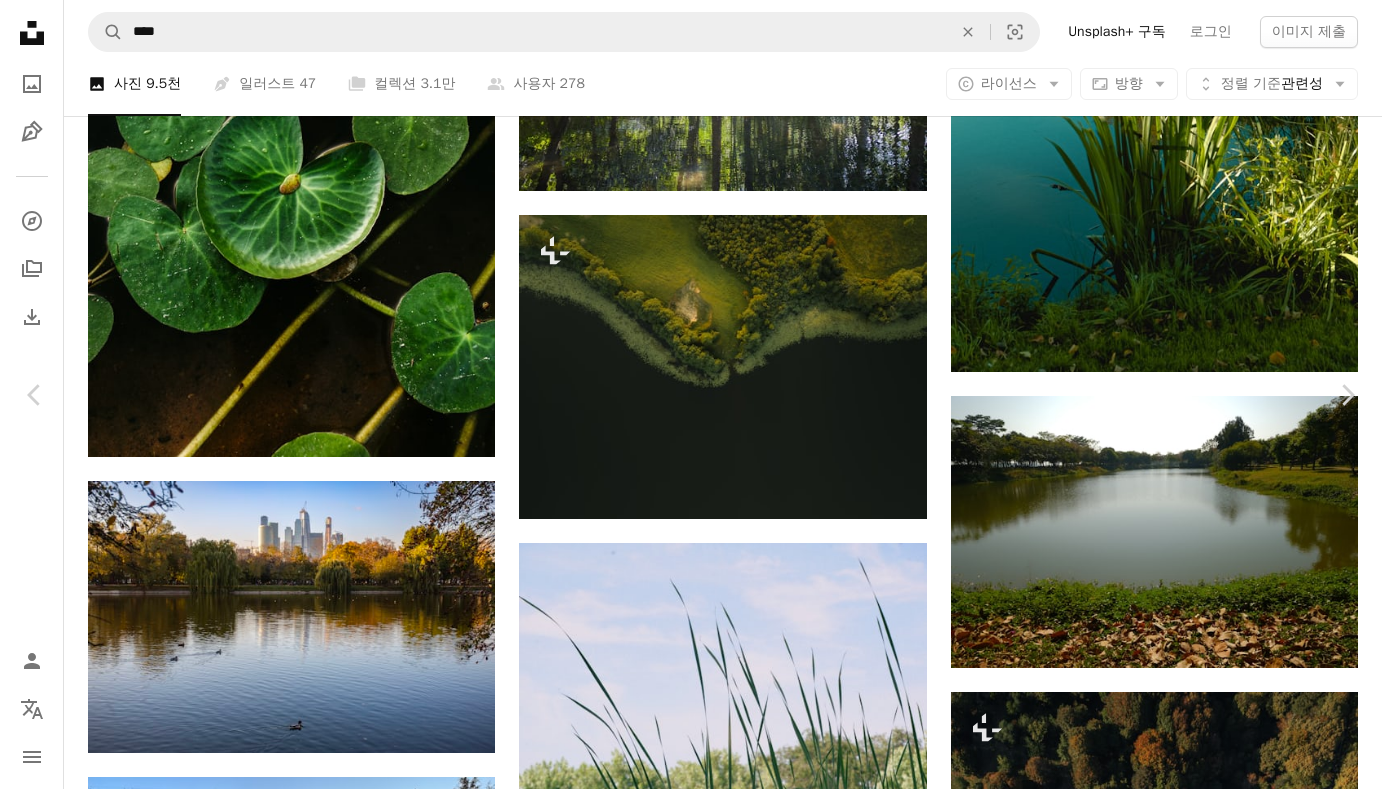 click on "[DATE]" at bounding box center (691, 4862) 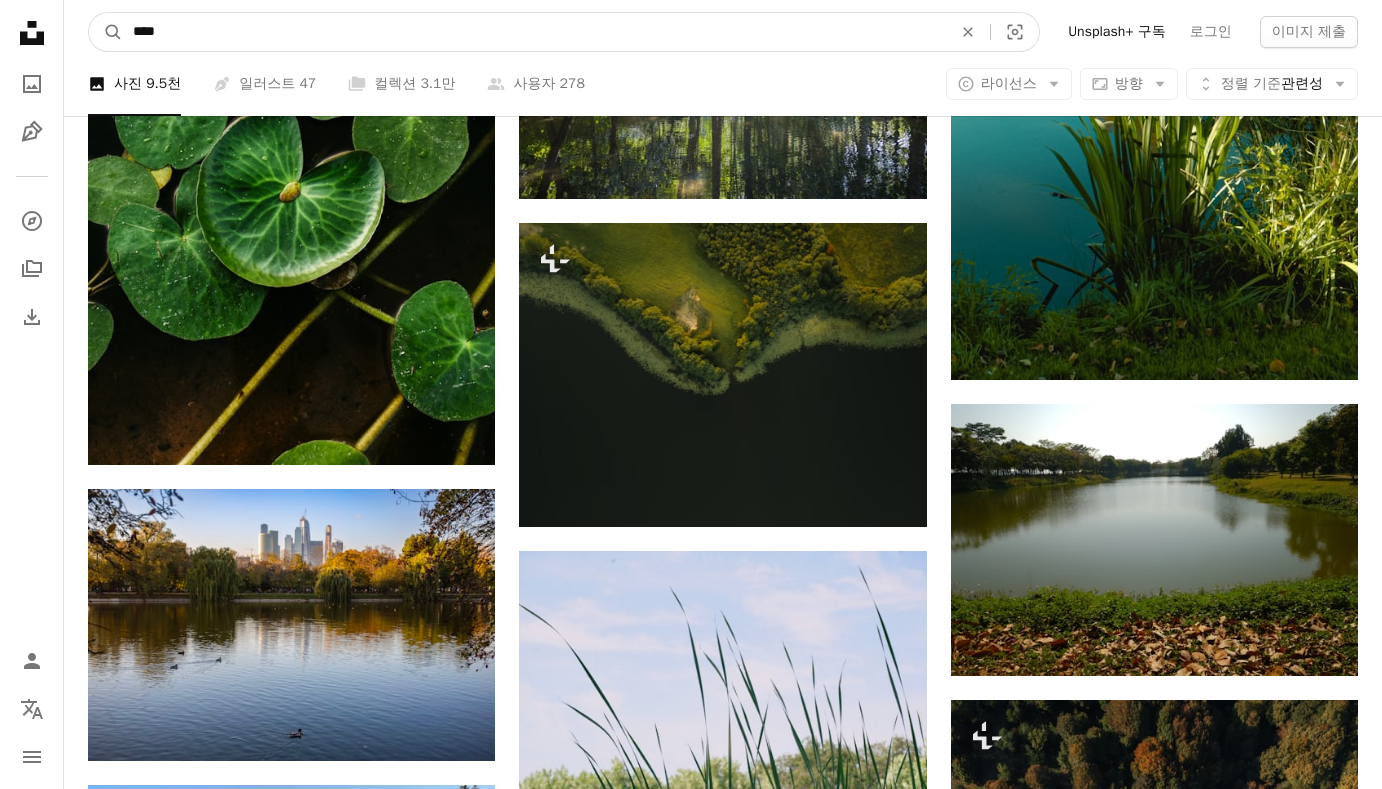 drag, startPoint x: 499, startPoint y: 29, endPoint x: -436, endPoint y: 4, distance: 935.33417 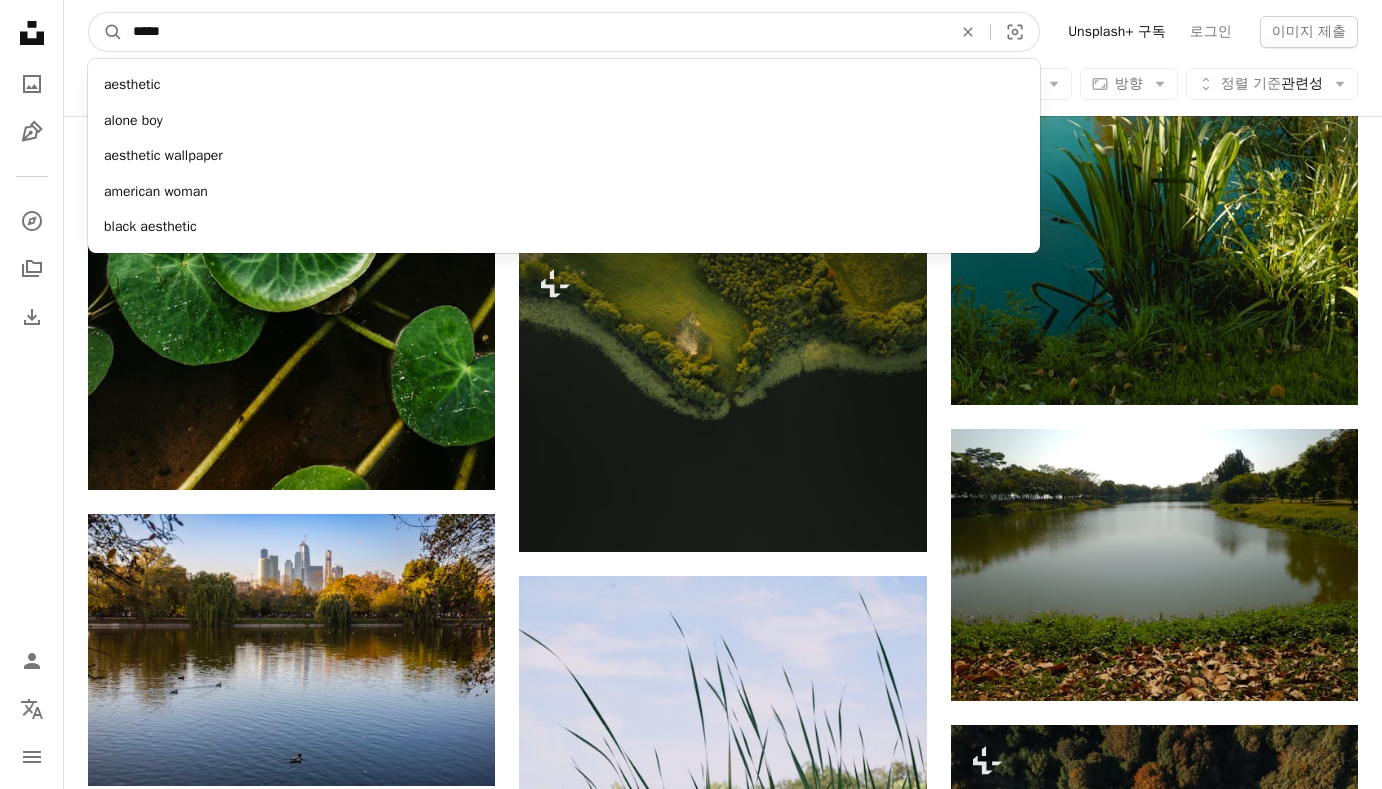 type on "******" 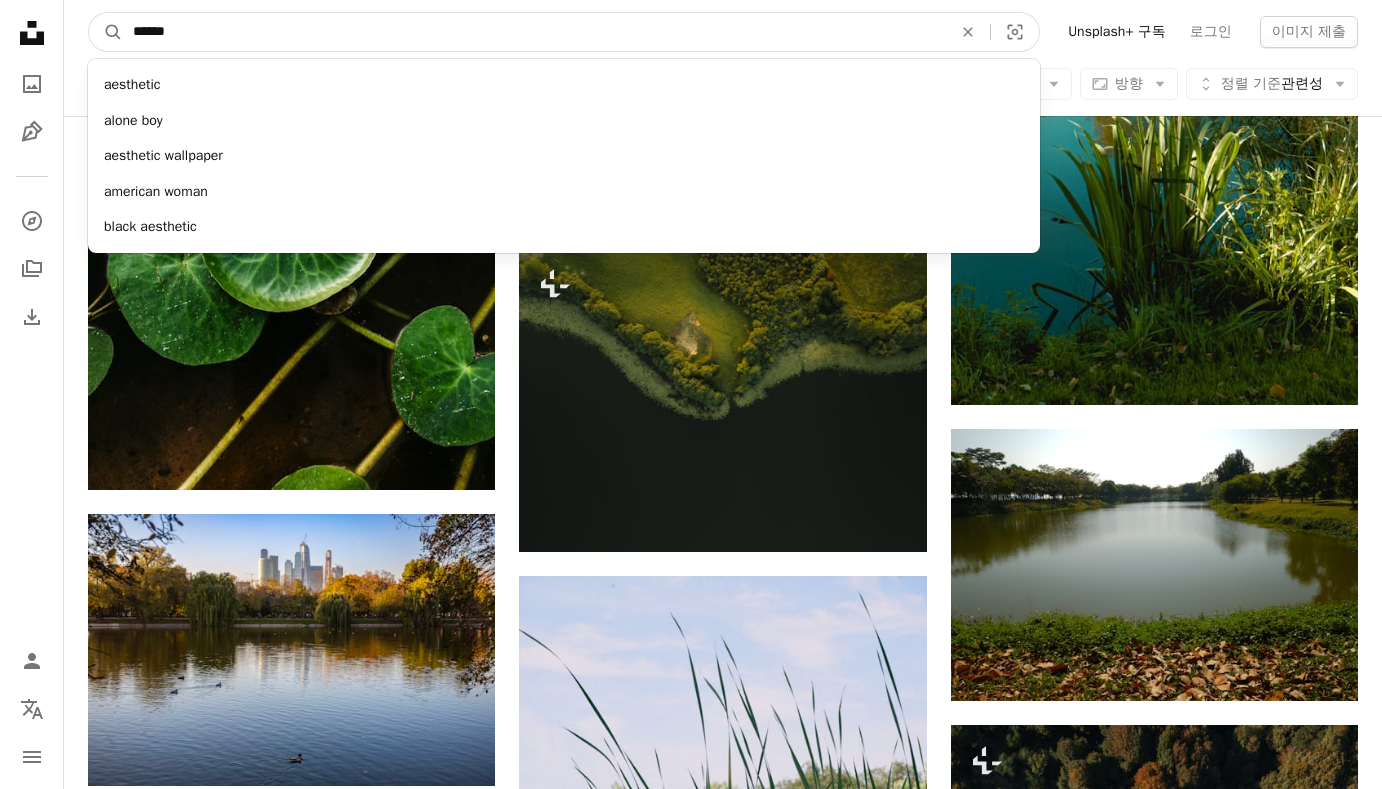 click on "A magnifying glass" at bounding box center (106, 32) 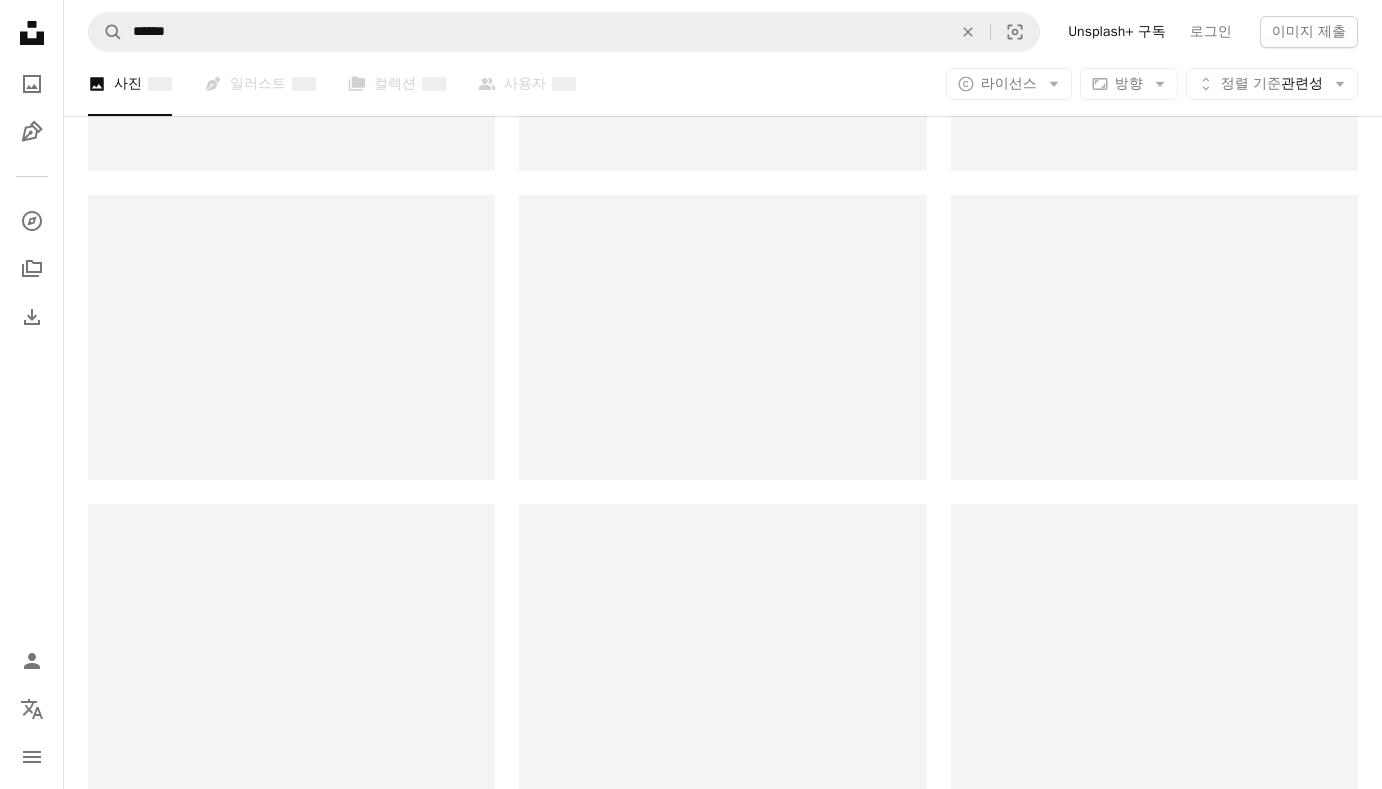 scroll, scrollTop: 0, scrollLeft: 0, axis: both 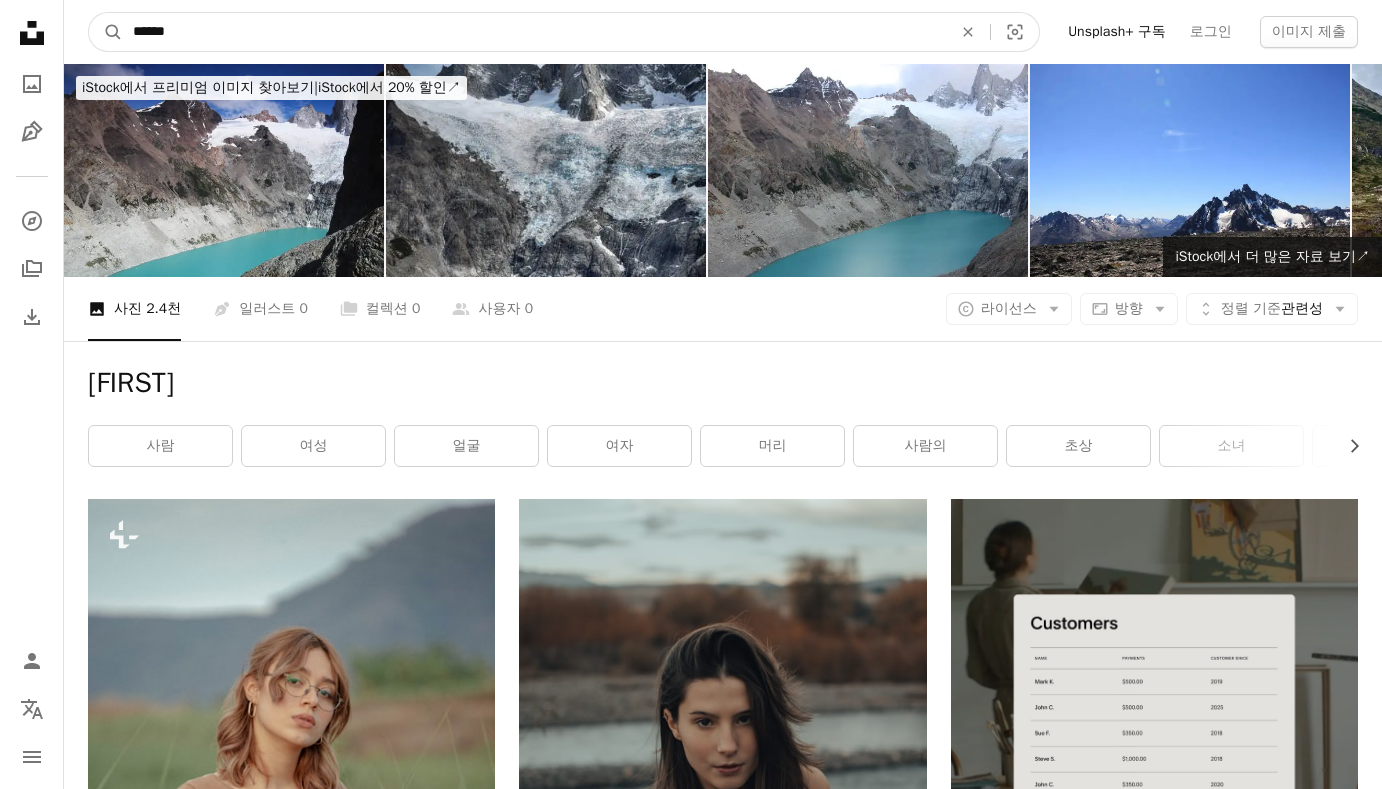 drag, startPoint x: 190, startPoint y: 42, endPoint x: -217, endPoint y: 45, distance: 407.01105 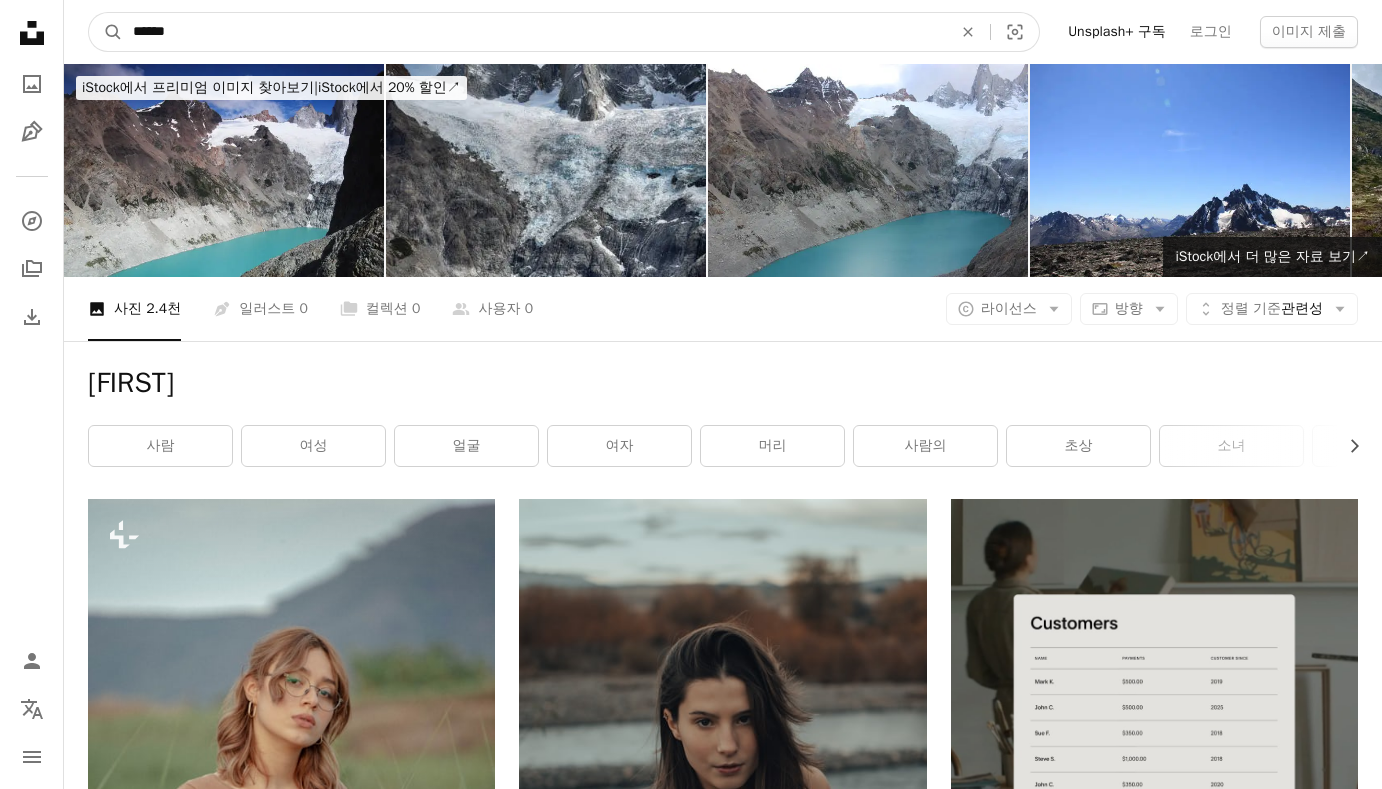 click on "[FIRST] [LAST]" at bounding box center [691, 2881] 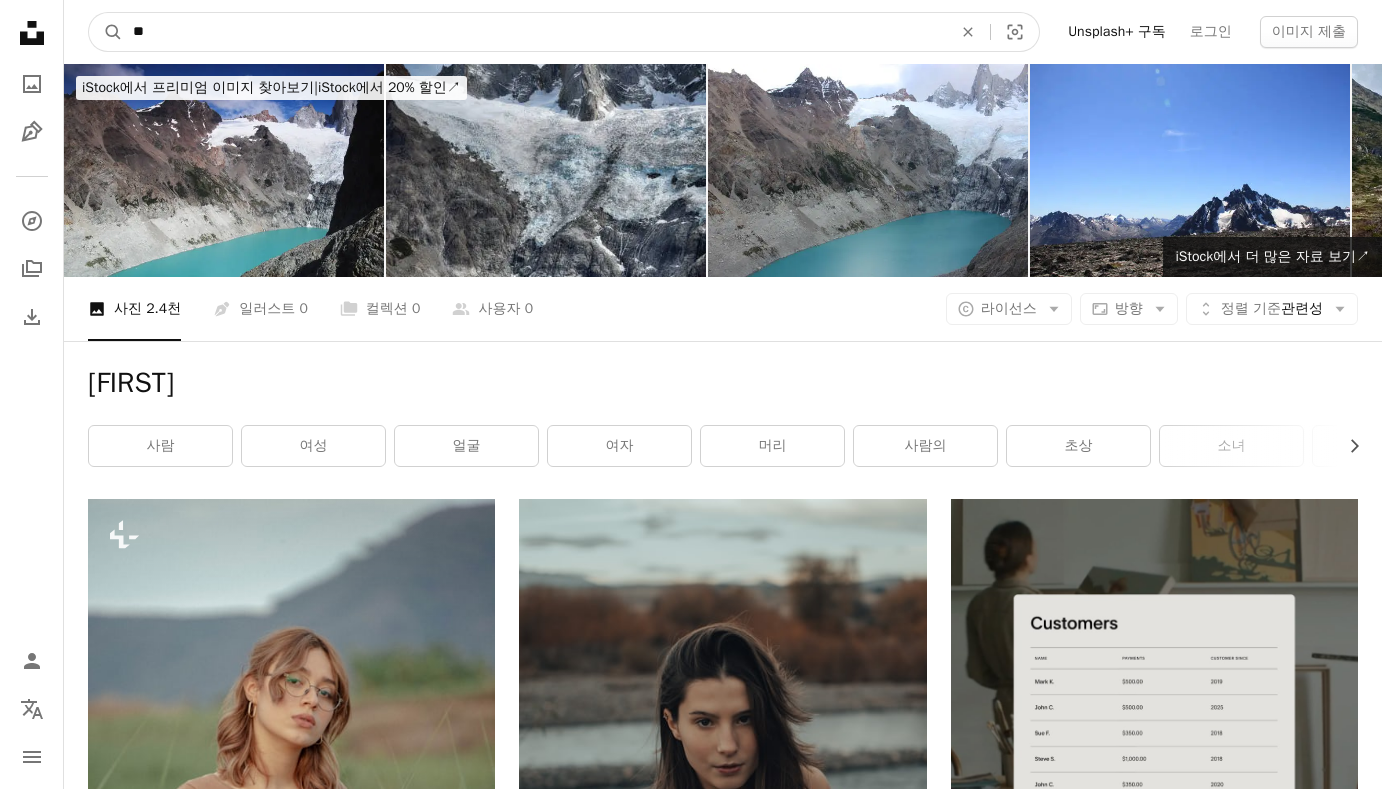 type on "**" 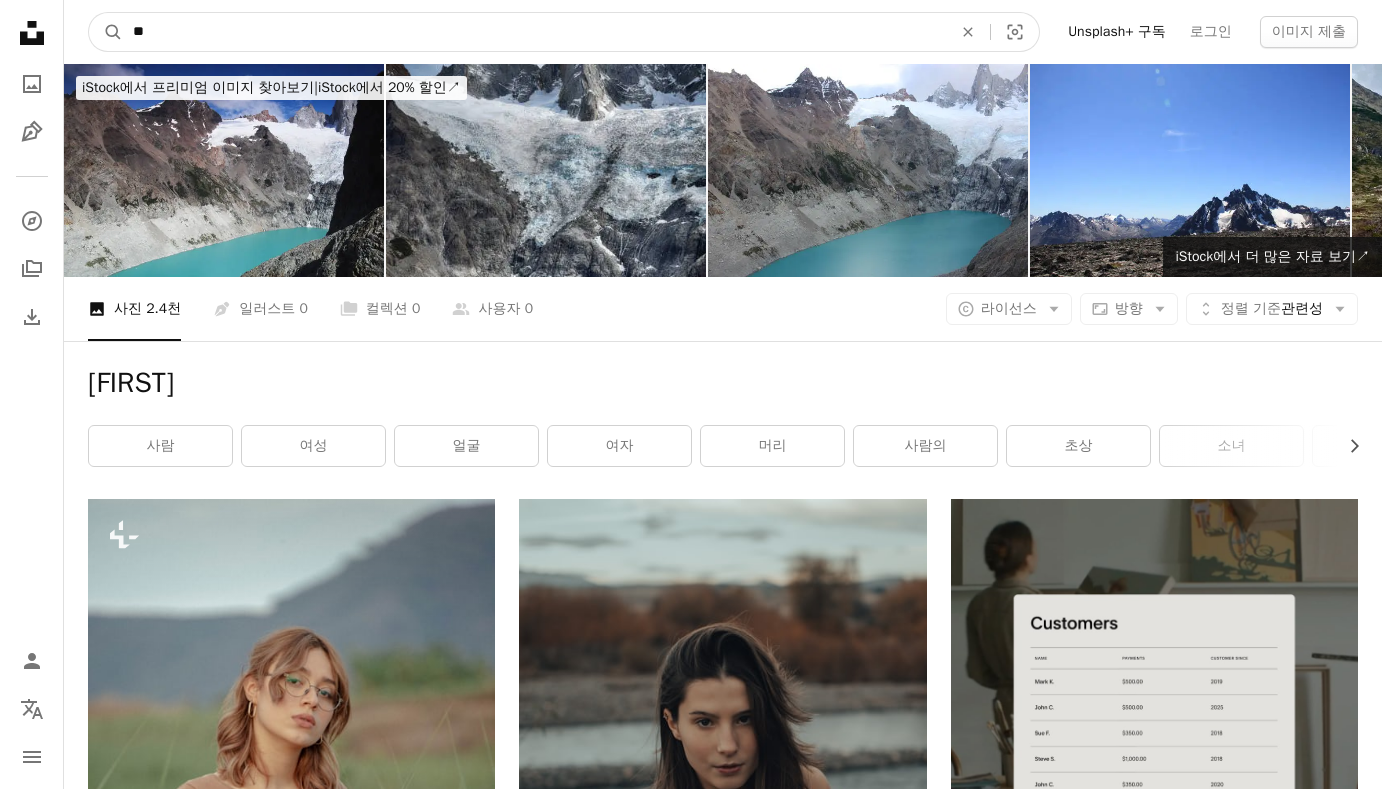 click on "A magnifying glass" at bounding box center (106, 32) 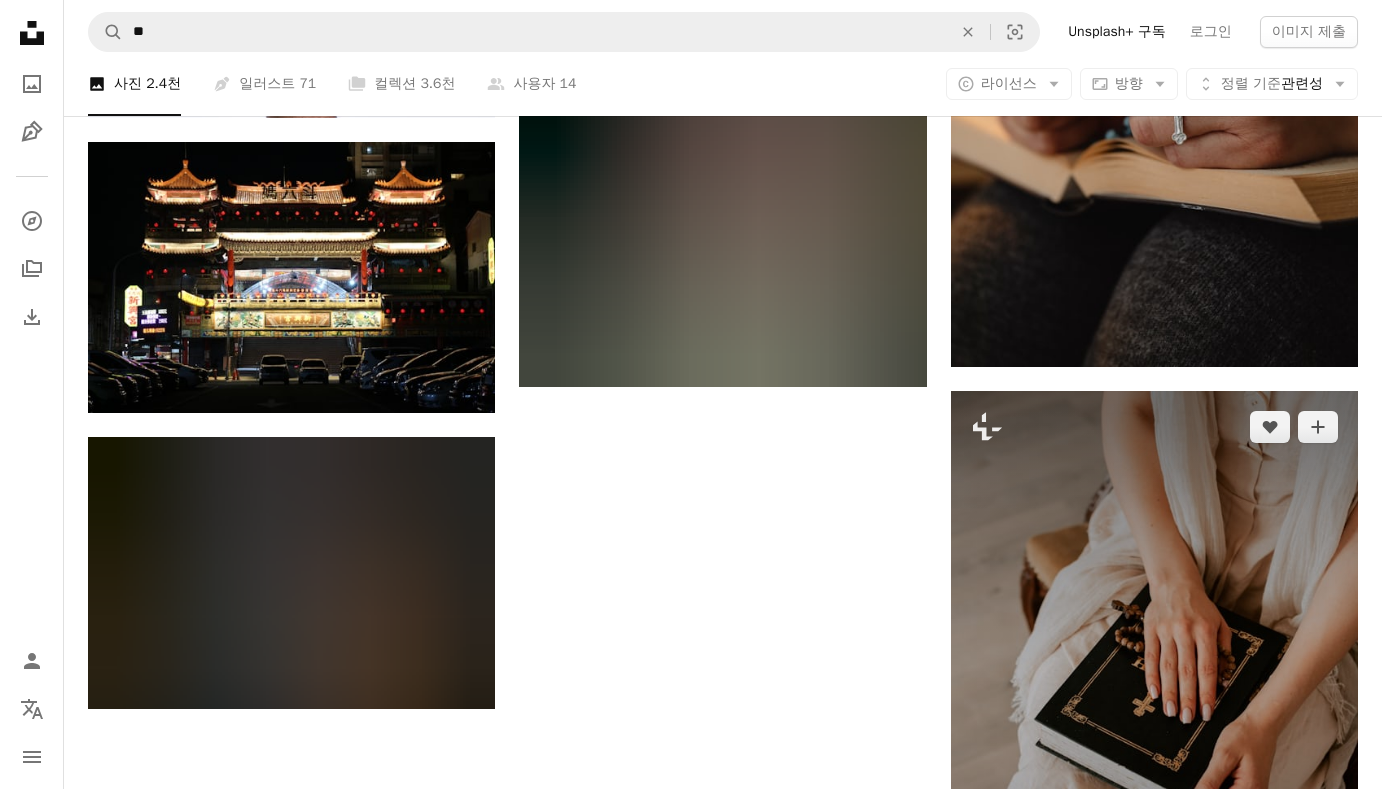 scroll, scrollTop: 3300, scrollLeft: 0, axis: vertical 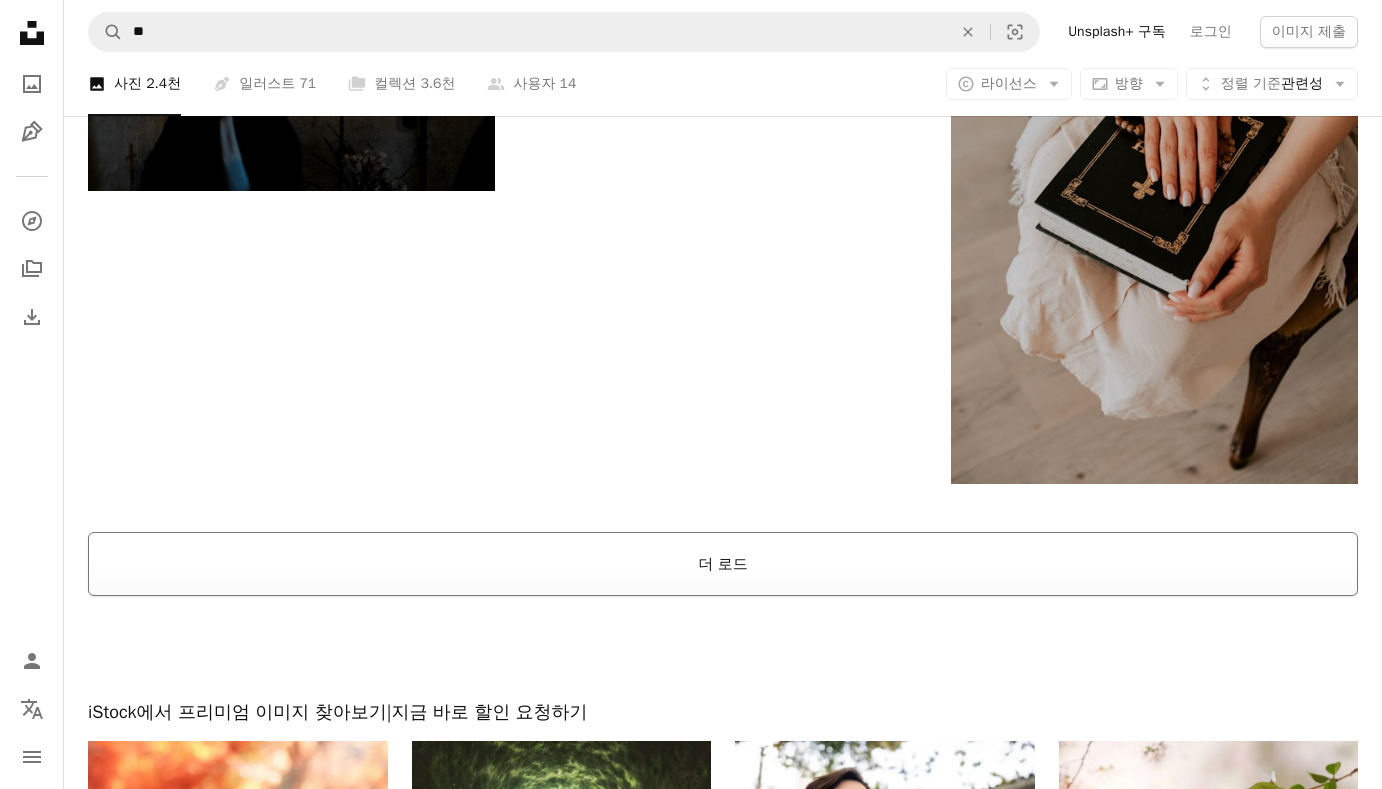 click on "더 로드" at bounding box center [723, 564] 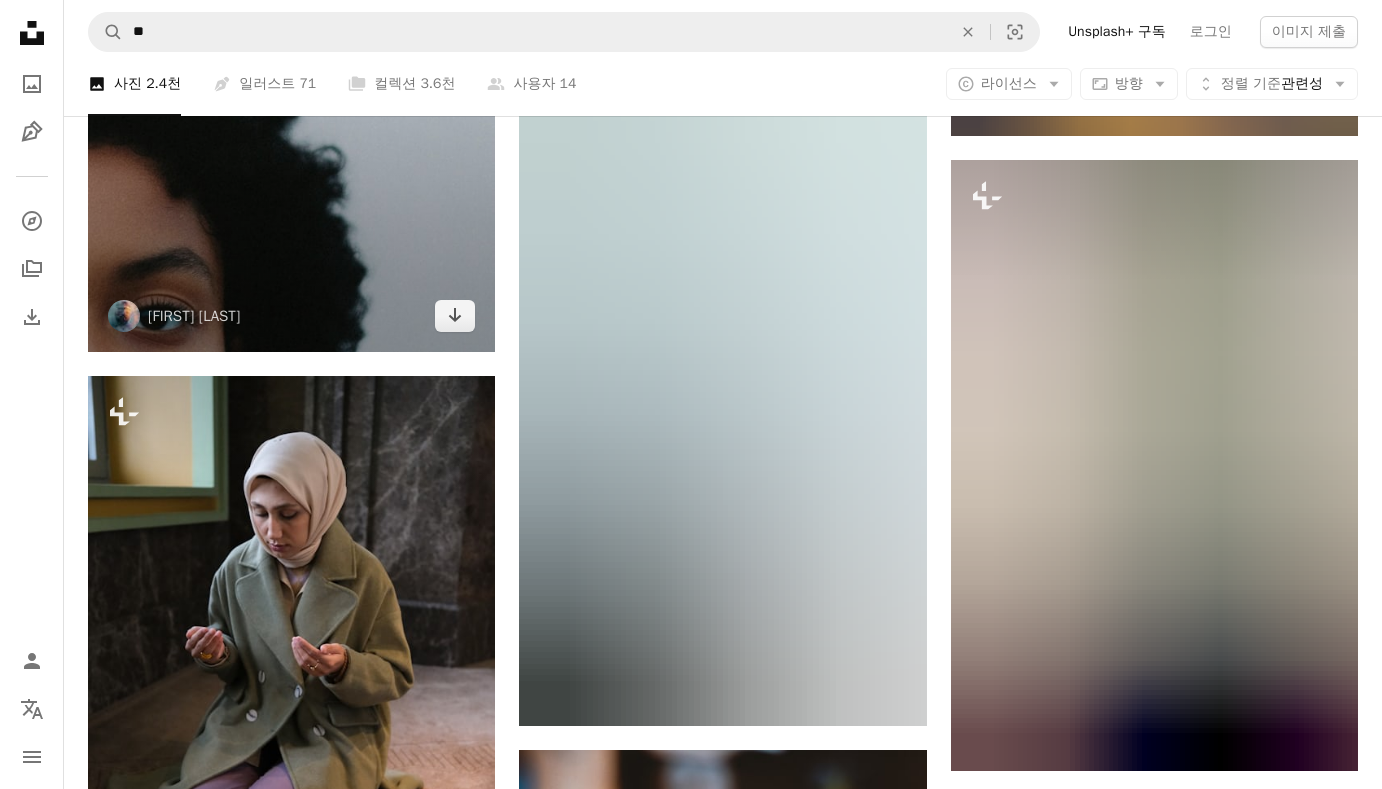 scroll, scrollTop: 14900, scrollLeft: 0, axis: vertical 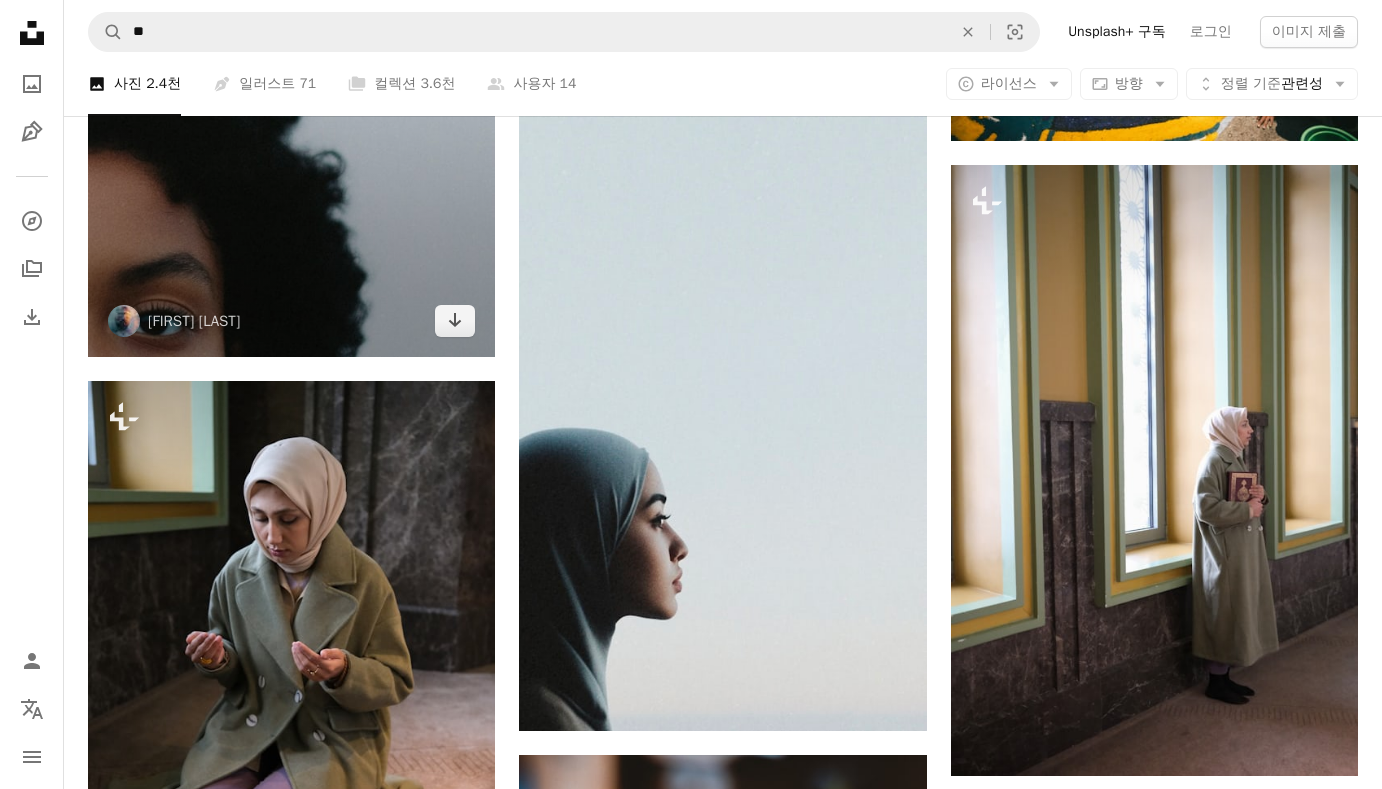 click at bounding box center [291, -5] 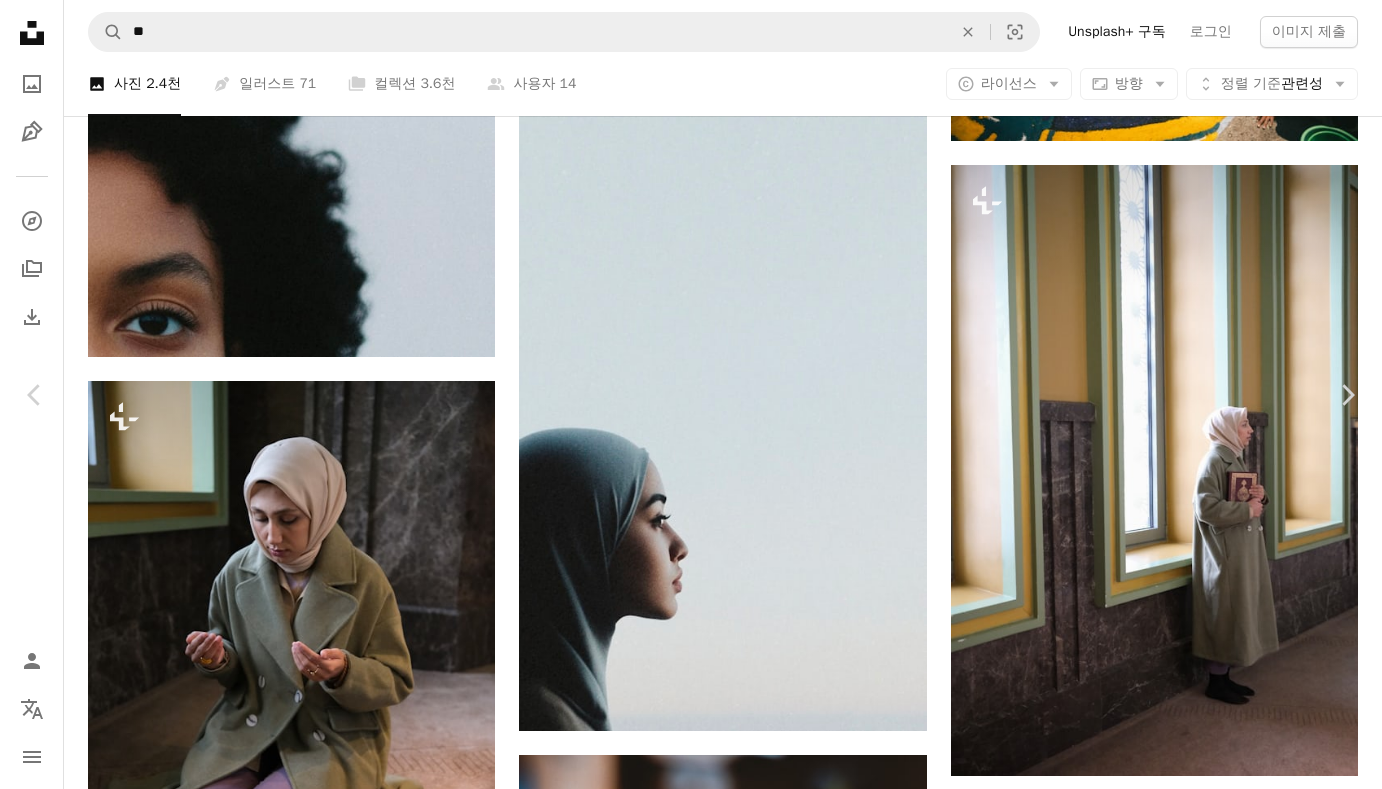 click on "무료 다운로드" at bounding box center [1182, 5954] 